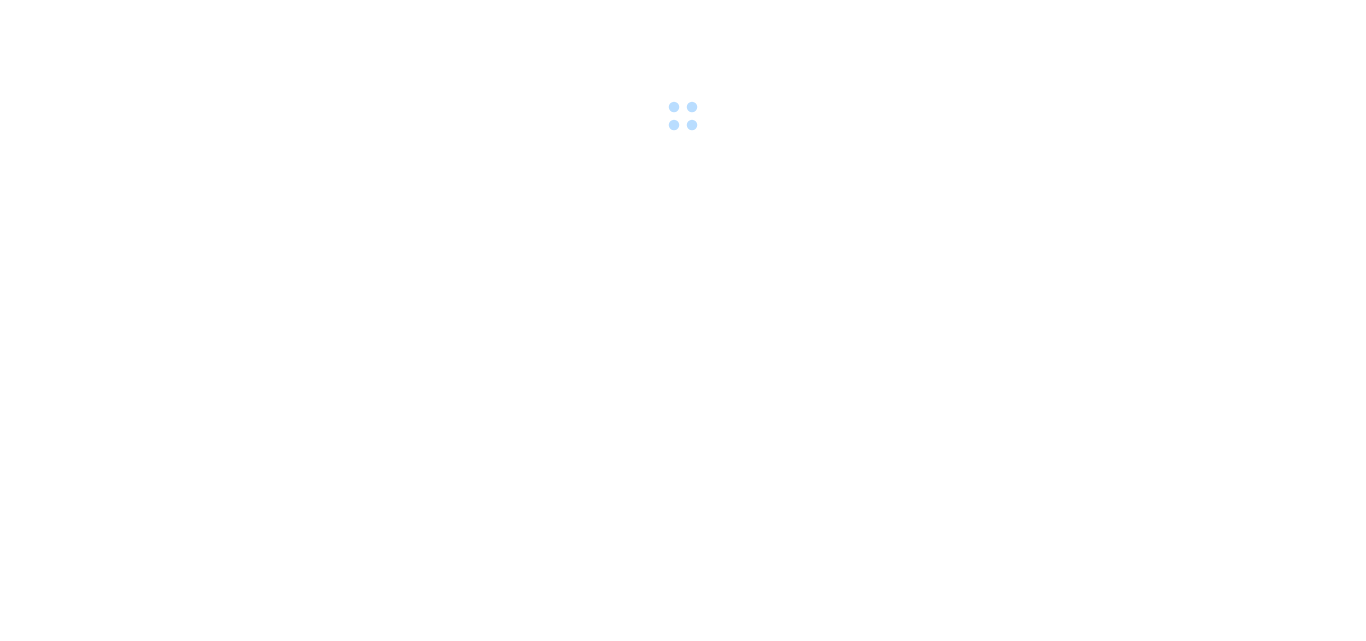 scroll, scrollTop: 0, scrollLeft: 0, axis: both 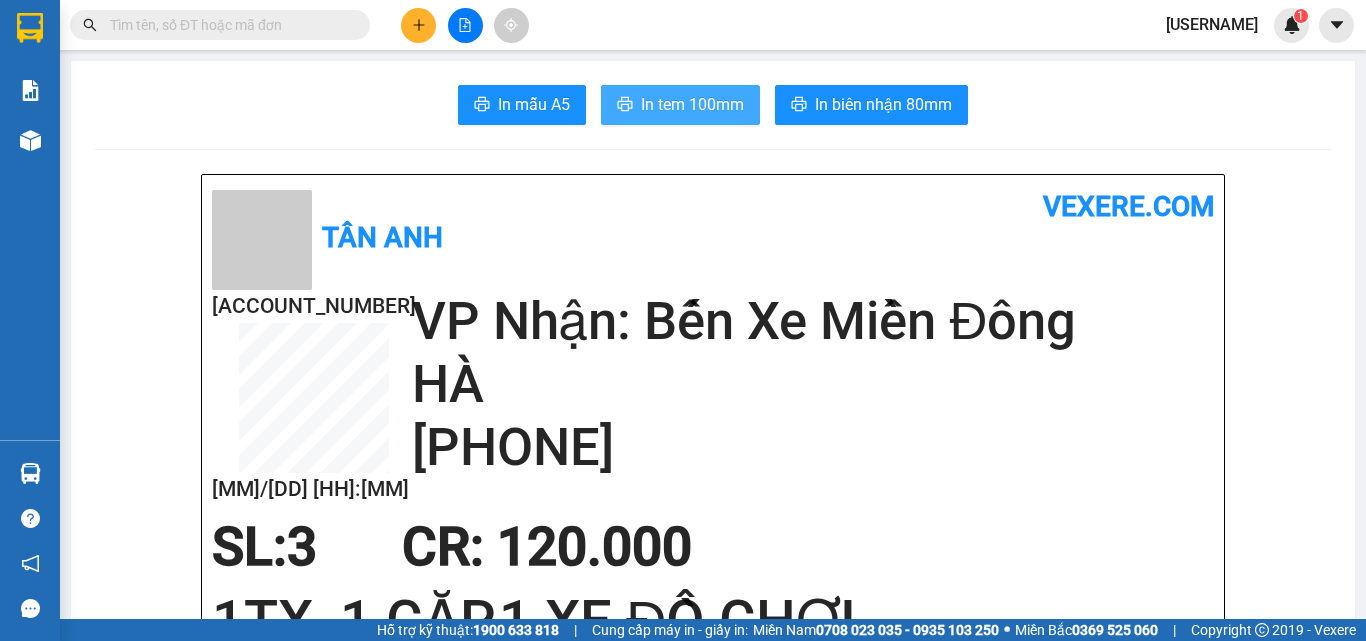 click on "In tem 100mm" at bounding box center [692, 104] 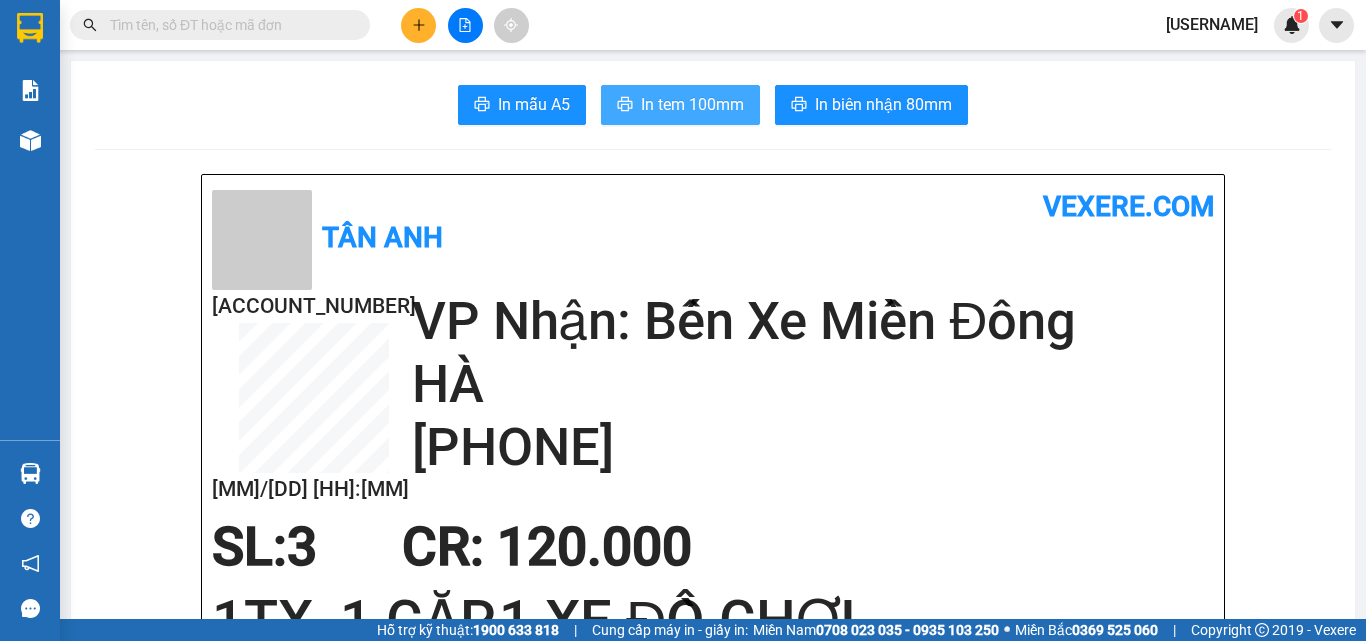 scroll, scrollTop: 0, scrollLeft: 0, axis: both 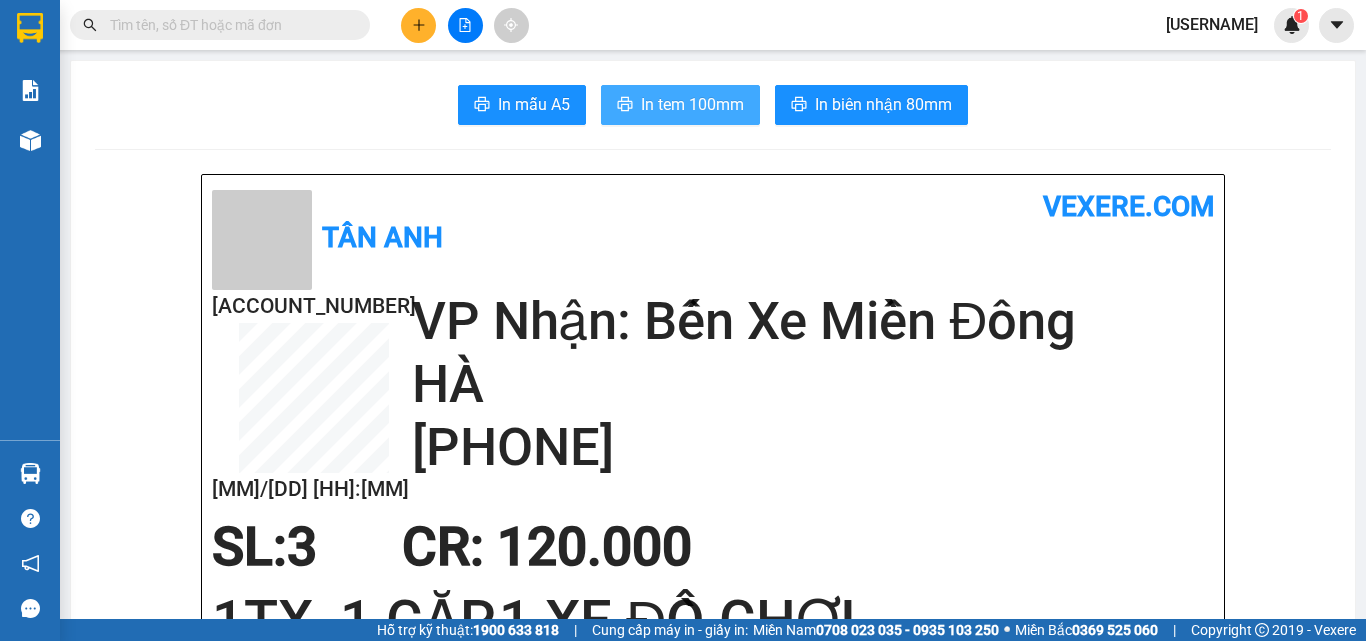 click on "In tem 100mm" at bounding box center [692, 104] 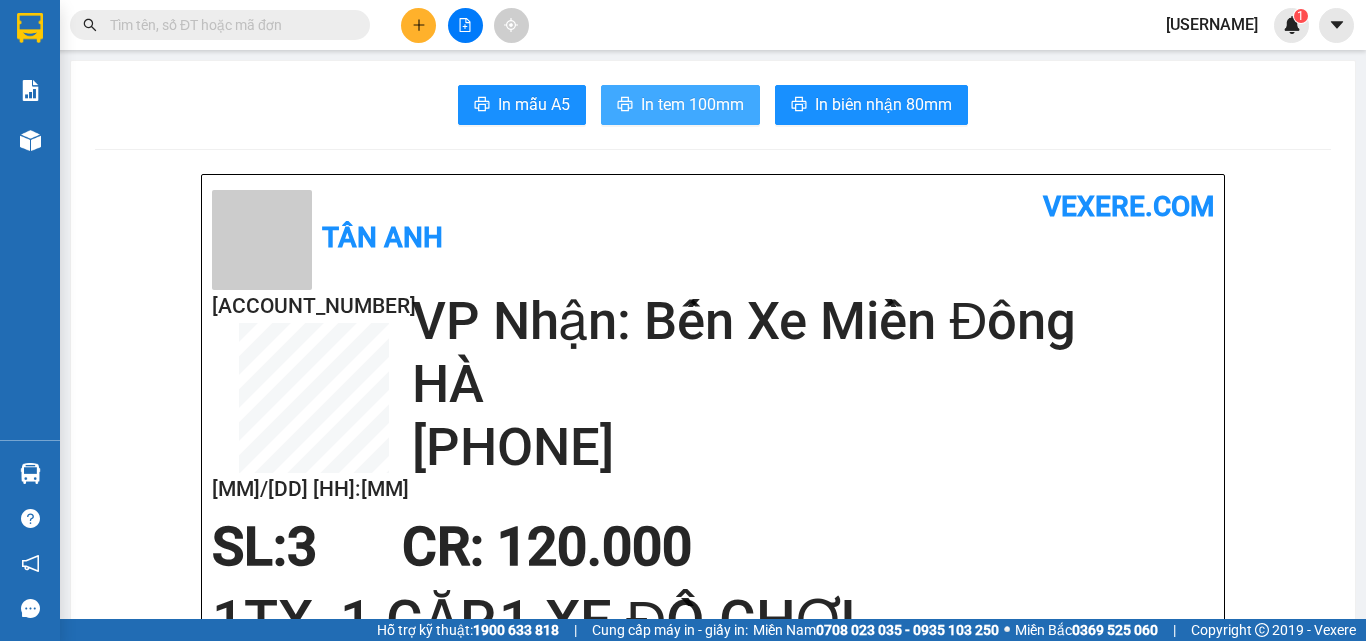 scroll, scrollTop: 0, scrollLeft: 0, axis: both 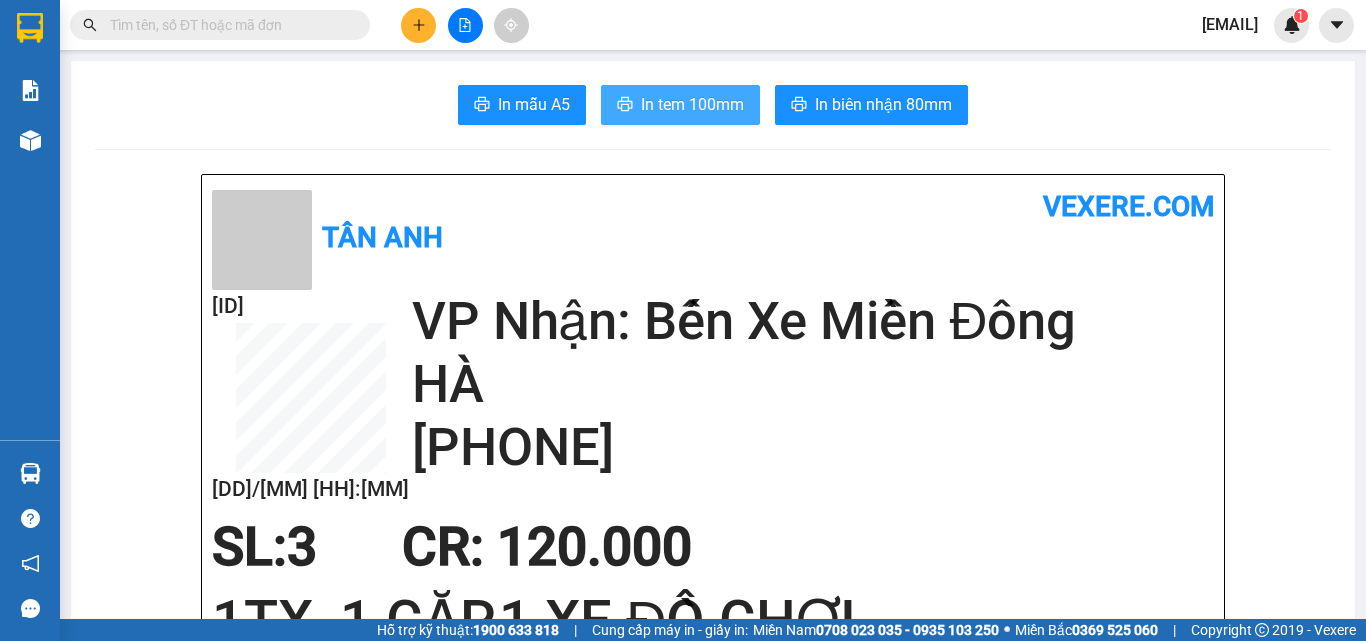 click on "In tem 100mm" at bounding box center [692, 104] 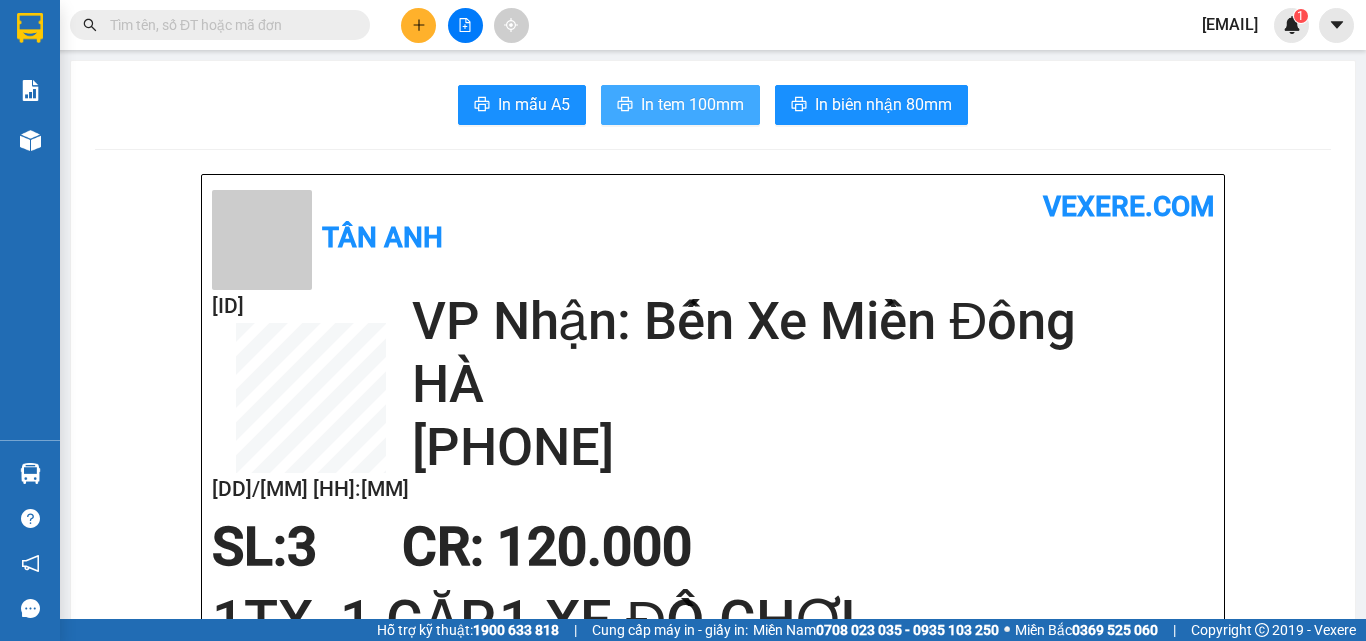 scroll, scrollTop: 0, scrollLeft: 0, axis: both 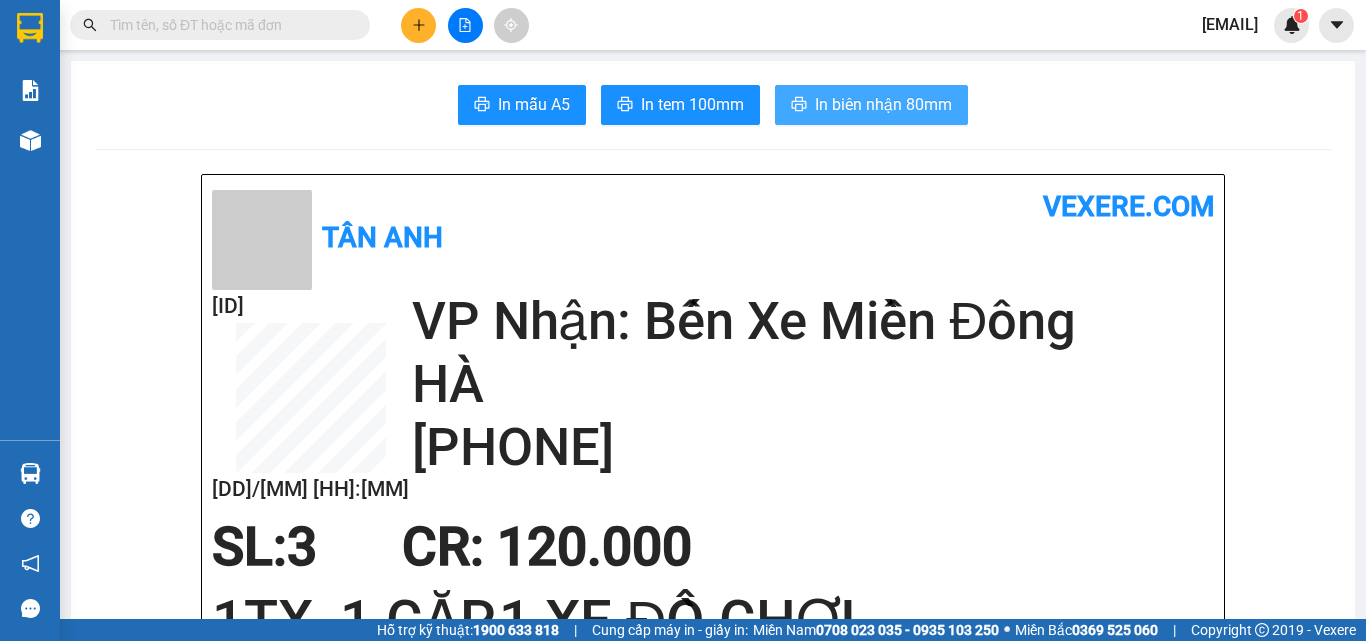 click on "In biên nhận 80mm" at bounding box center [883, 104] 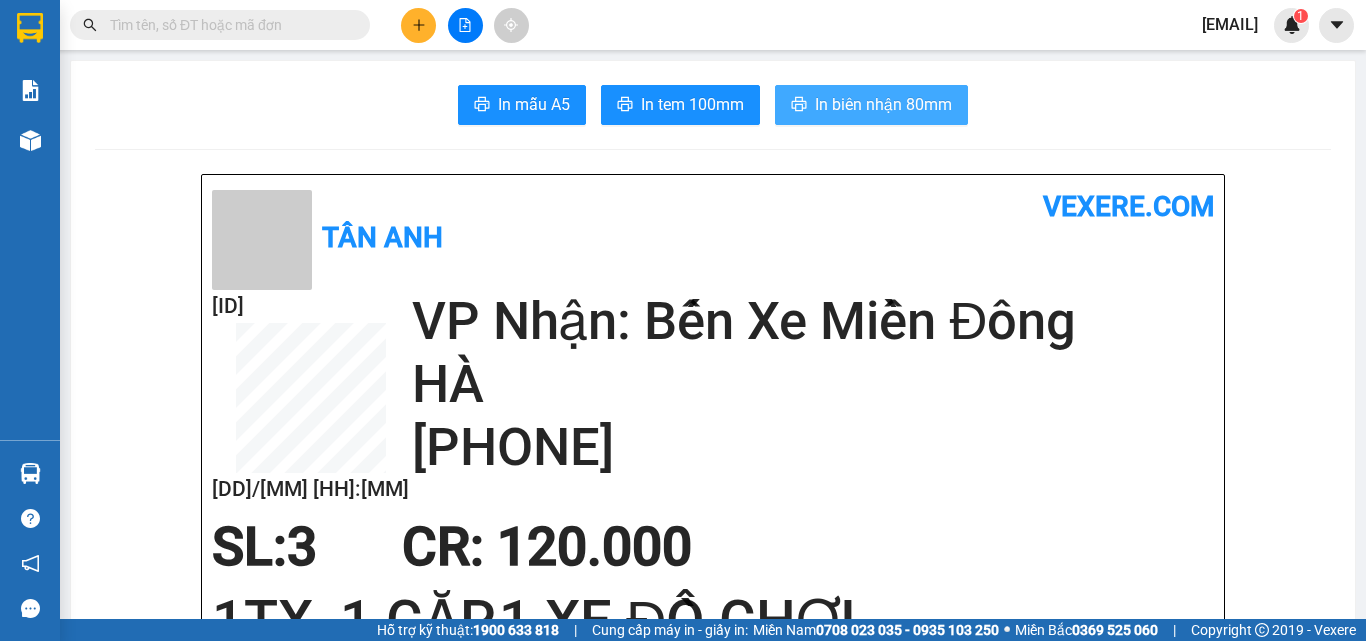 scroll, scrollTop: 0, scrollLeft: 0, axis: both 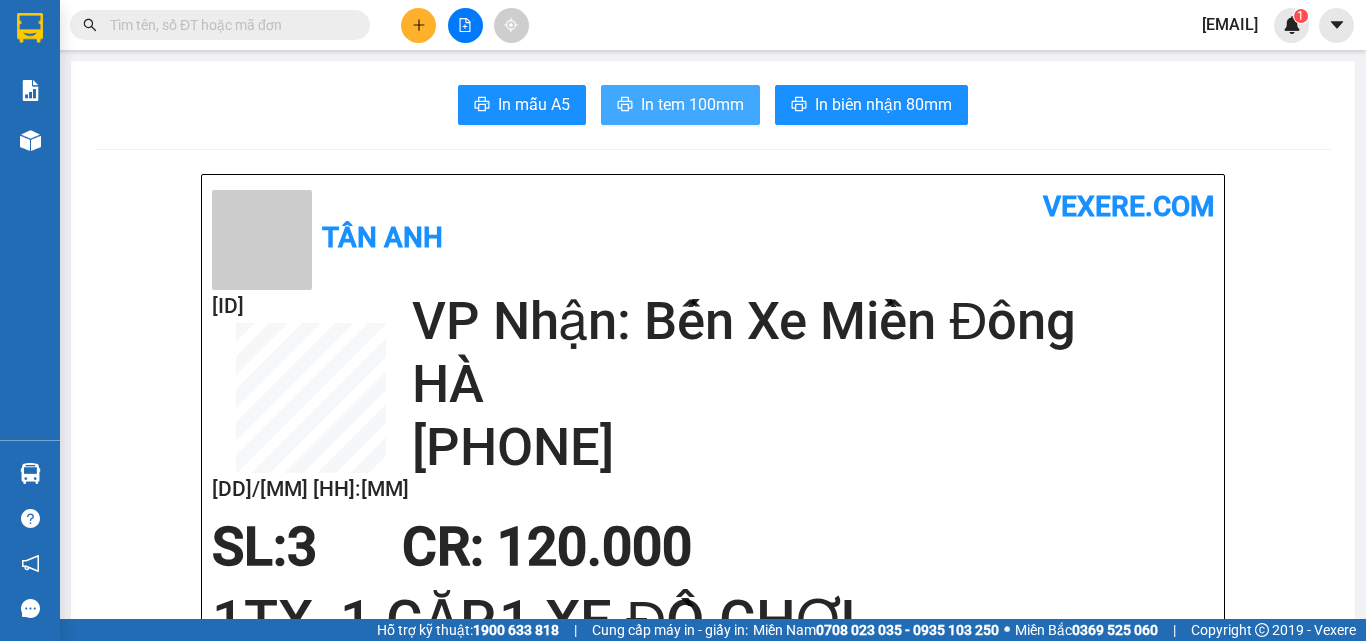 click on "In tem 100mm" at bounding box center [692, 104] 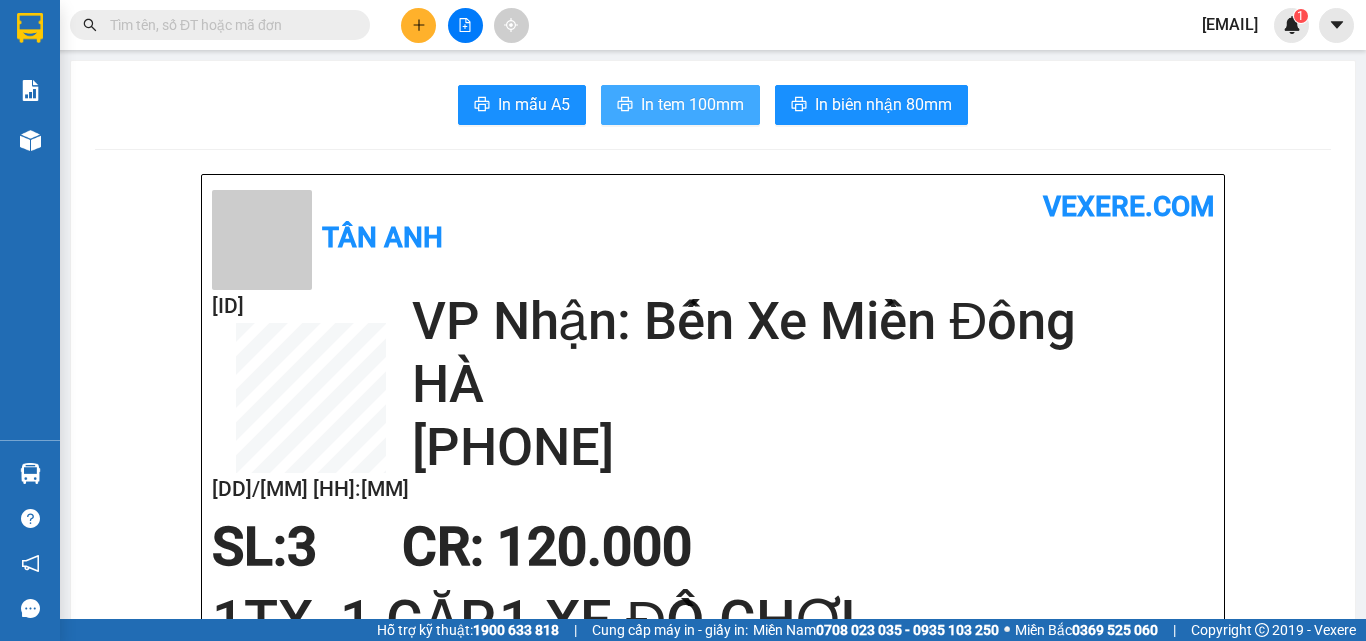 scroll, scrollTop: 0, scrollLeft: 0, axis: both 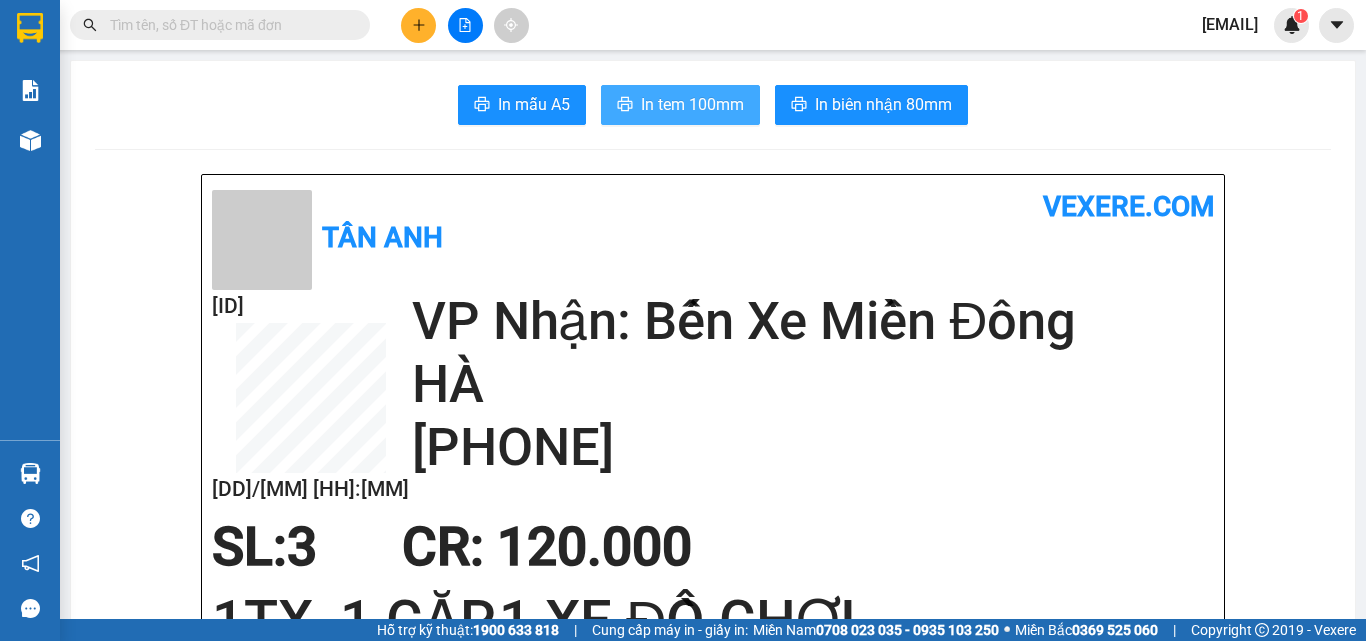 click on "In tem 100mm" at bounding box center (692, 104) 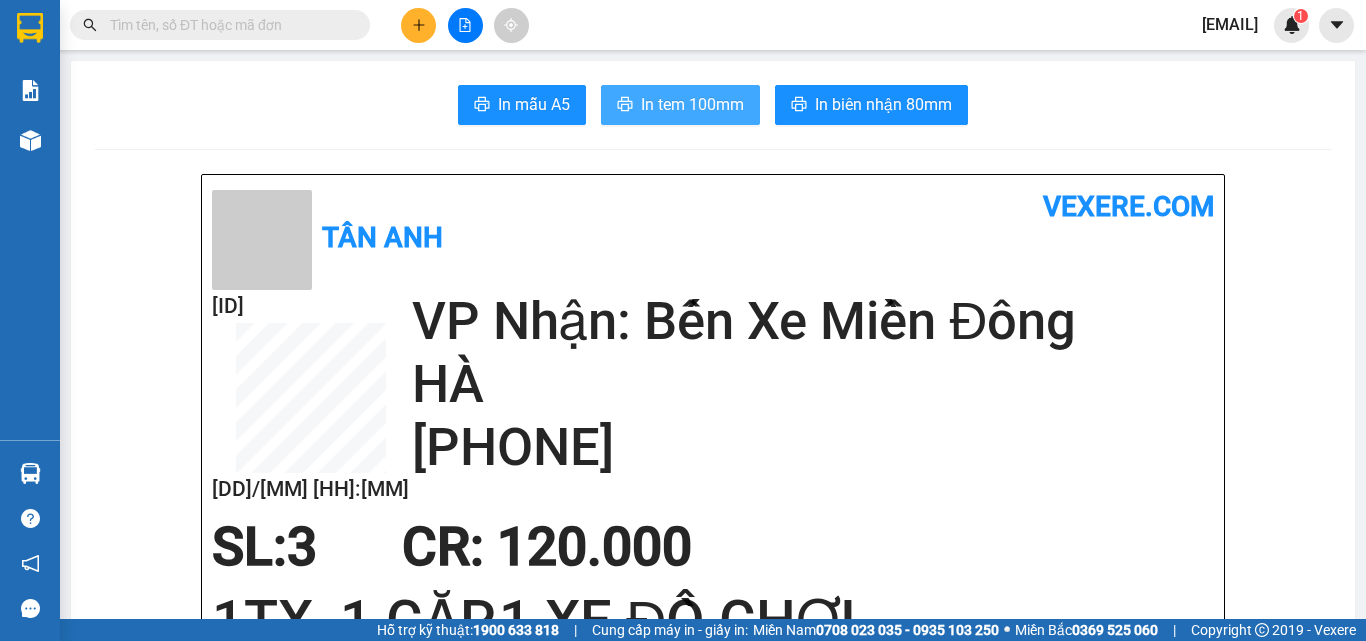 scroll, scrollTop: 0, scrollLeft: 0, axis: both 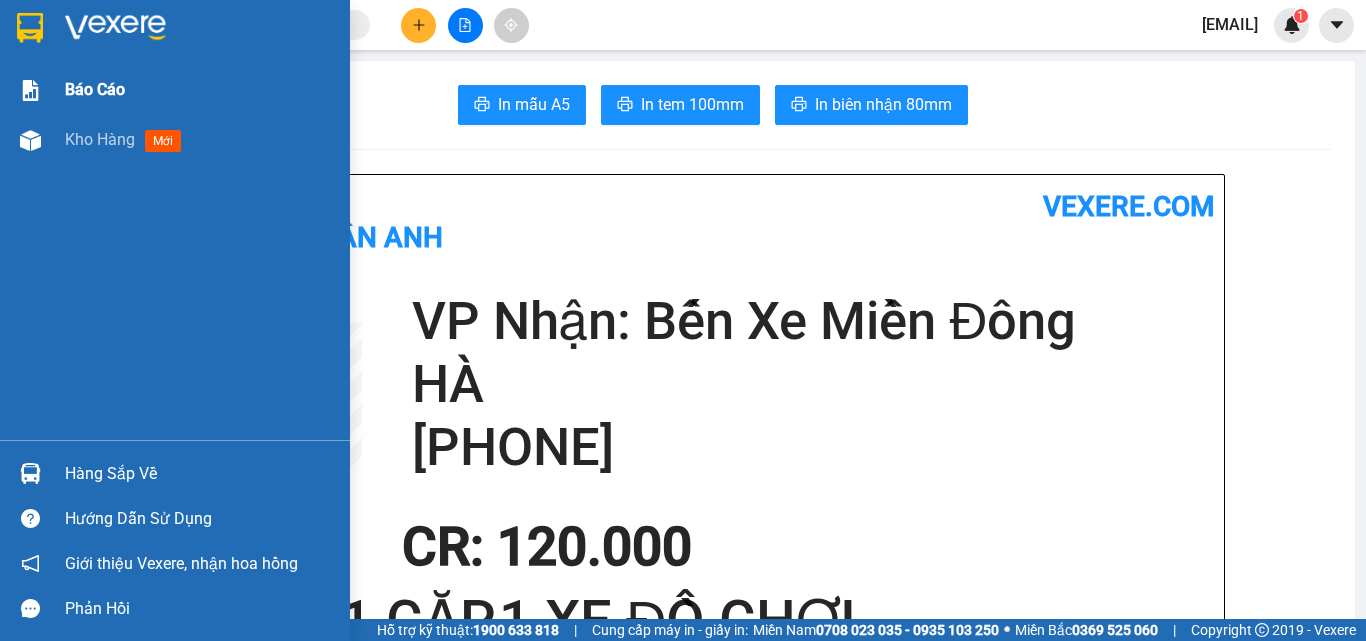 click on "Báo cáo" at bounding box center (200, 90) 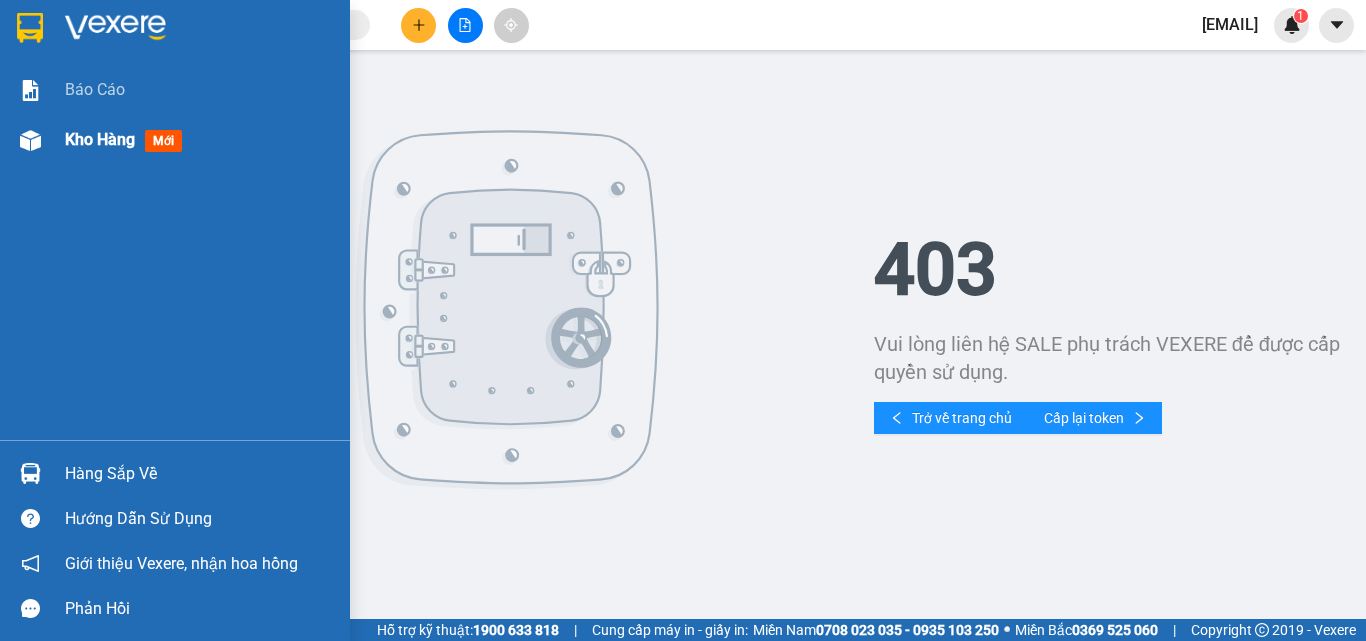 click on "Kho hàng" at bounding box center [100, 139] 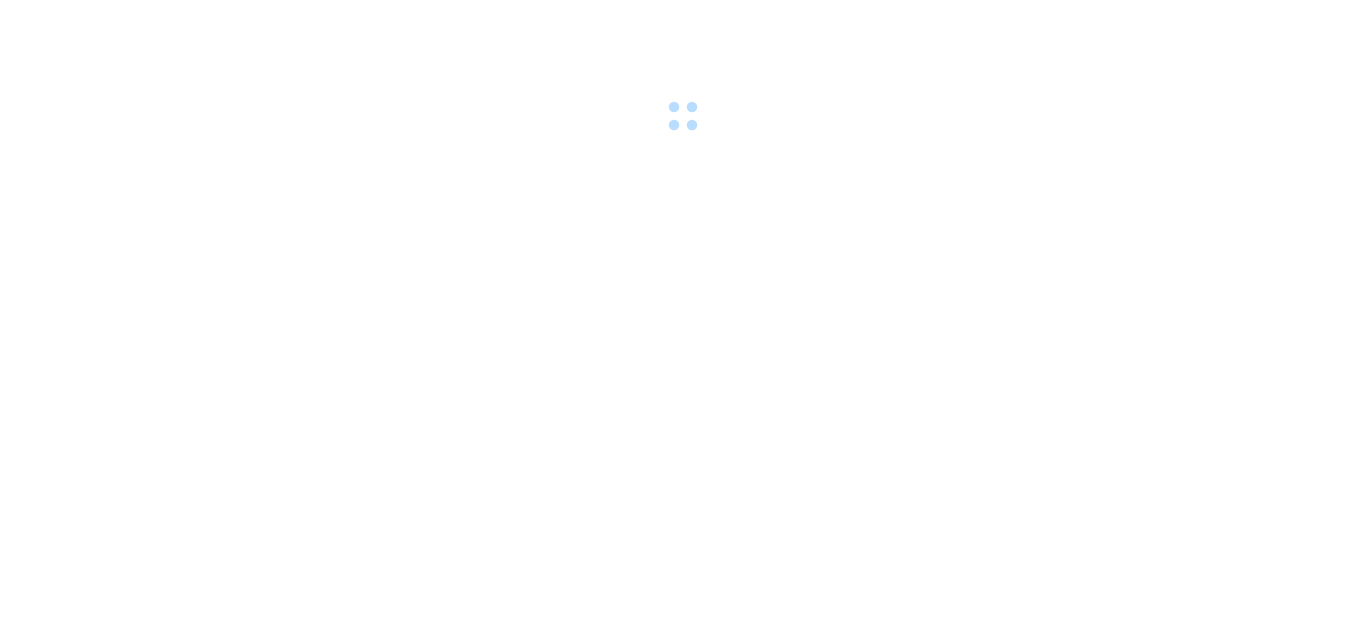 scroll, scrollTop: 0, scrollLeft: 0, axis: both 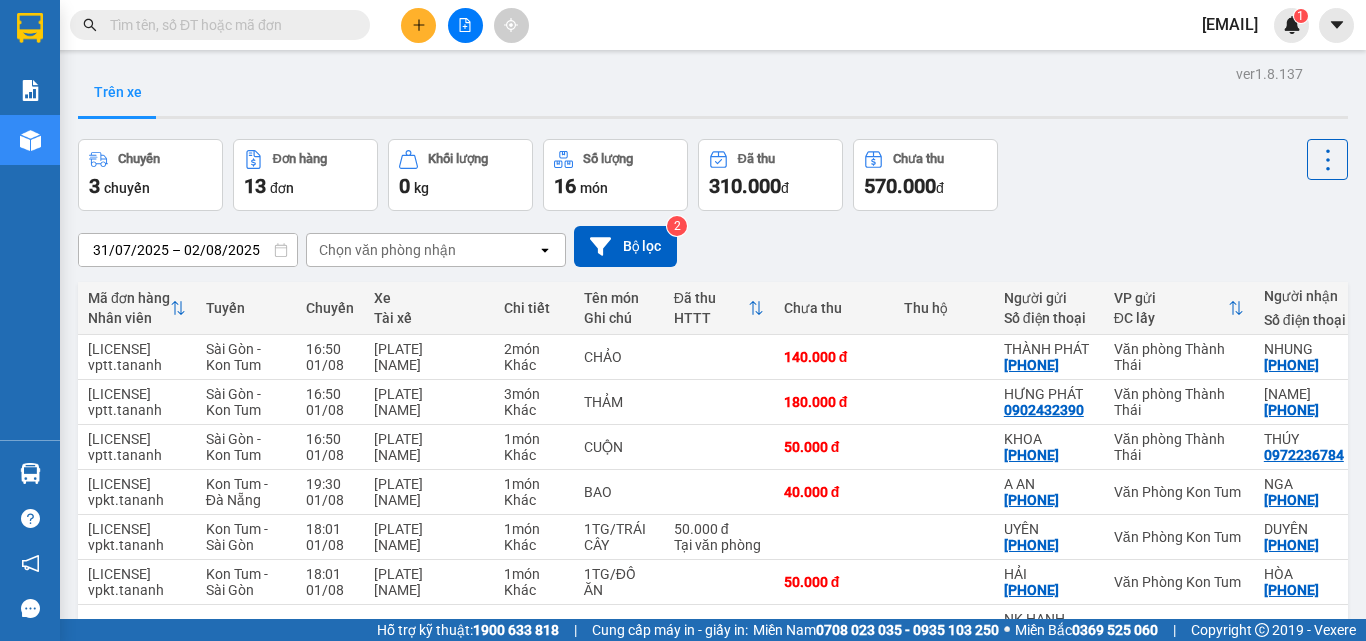 click on "Chọn văn phòng nhận" at bounding box center [422, 250] 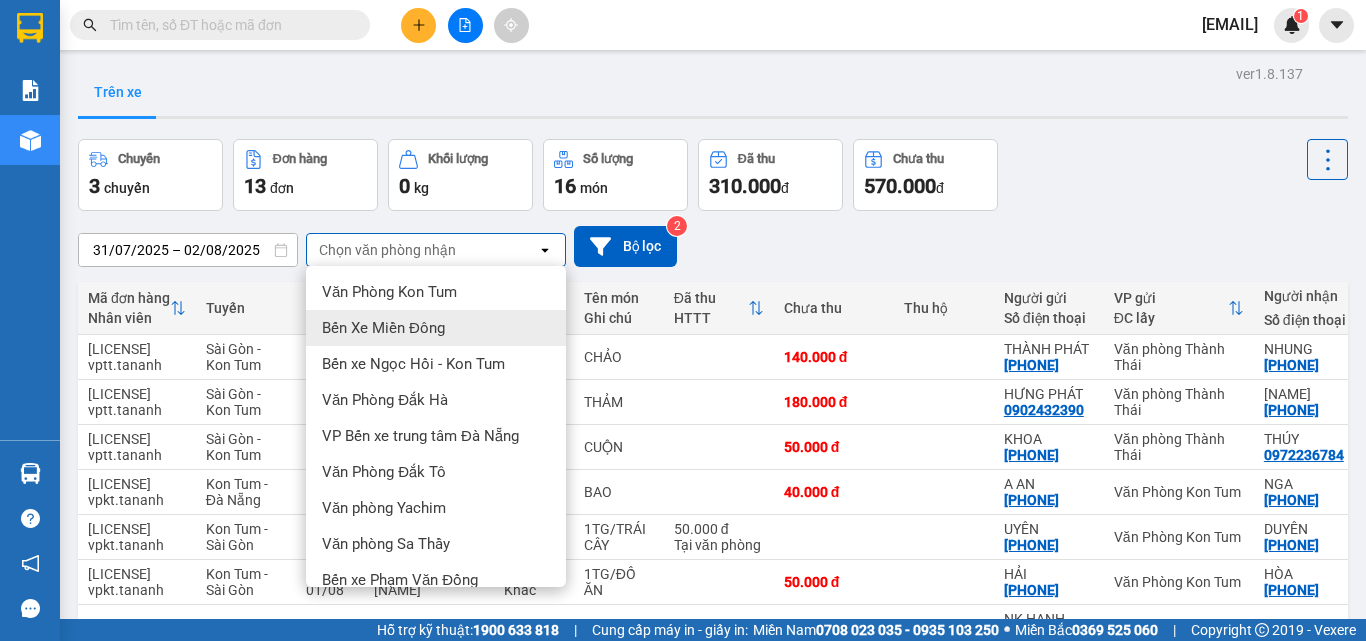 click on "31/07/2025 – 02/08/2025 Press the down arrow key to interact with the calendar and select a date. Press the escape button to close the calendar. Selected date range is from 31/07/2025 to 02/08/2025. Chọn văn phòng nhận open Bộ lọc 2" at bounding box center [713, 246] 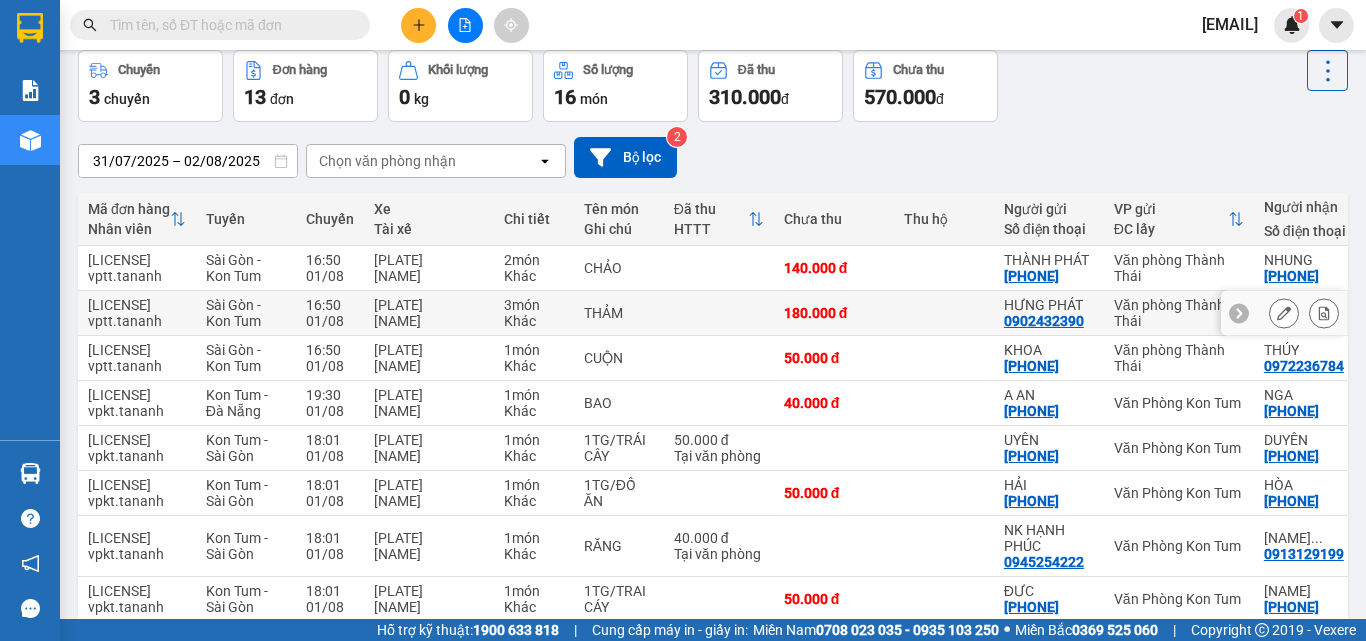 scroll, scrollTop: 0, scrollLeft: 0, axis: both 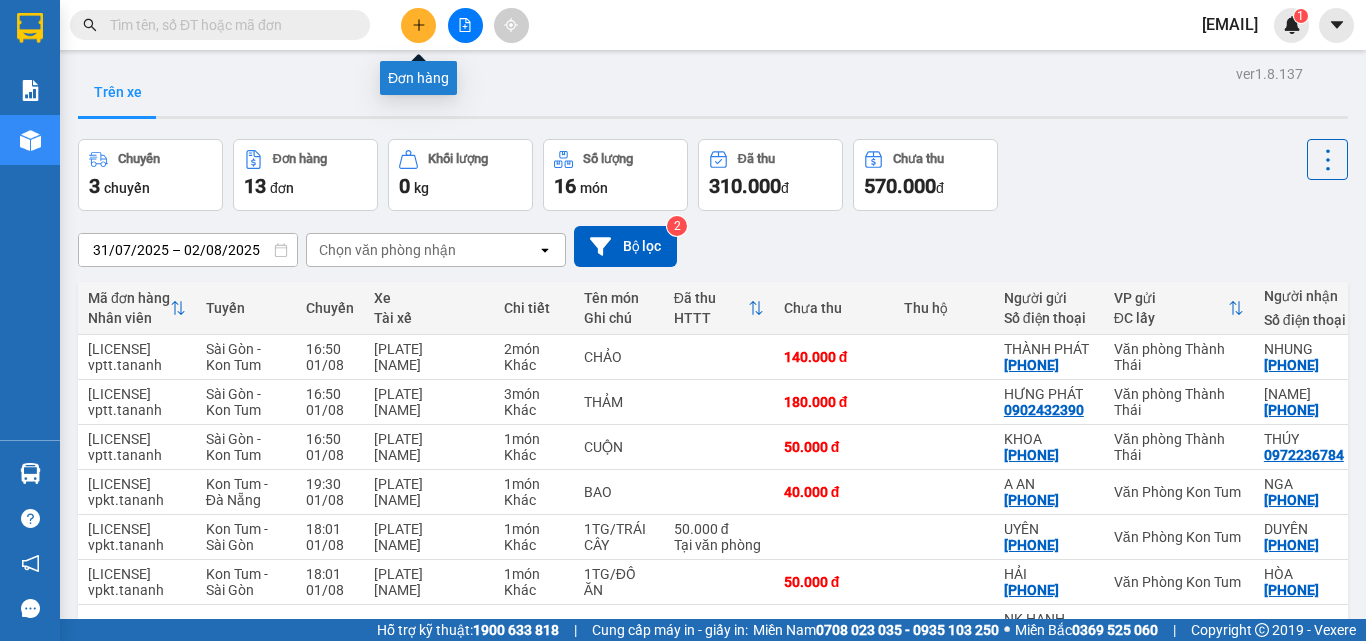 click 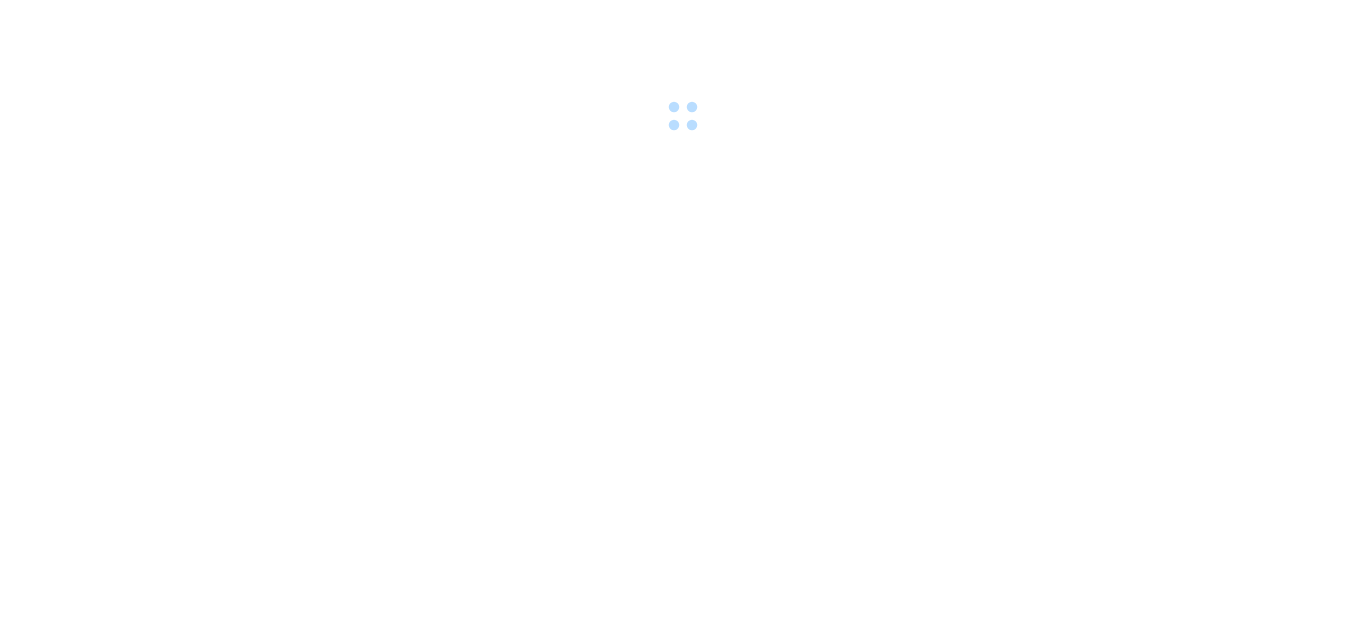 scroll, scrollTop: 0, scrollLeft: 0, axis: both 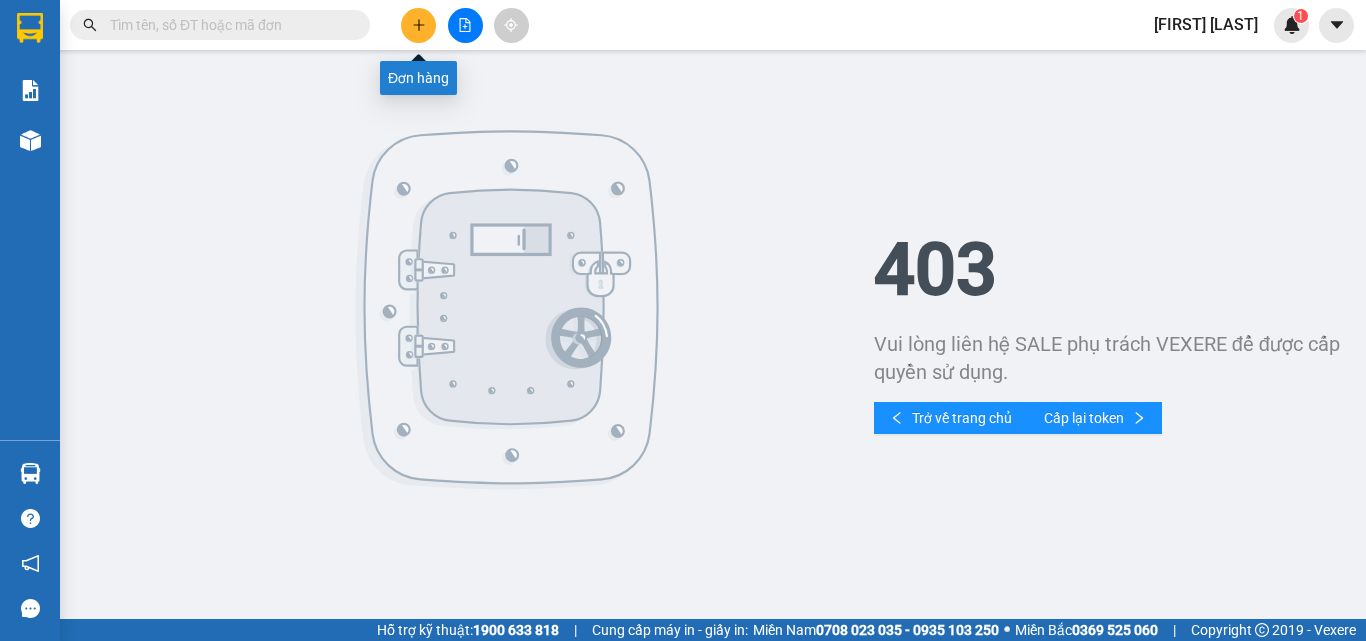click at bounding box center (418, 25) 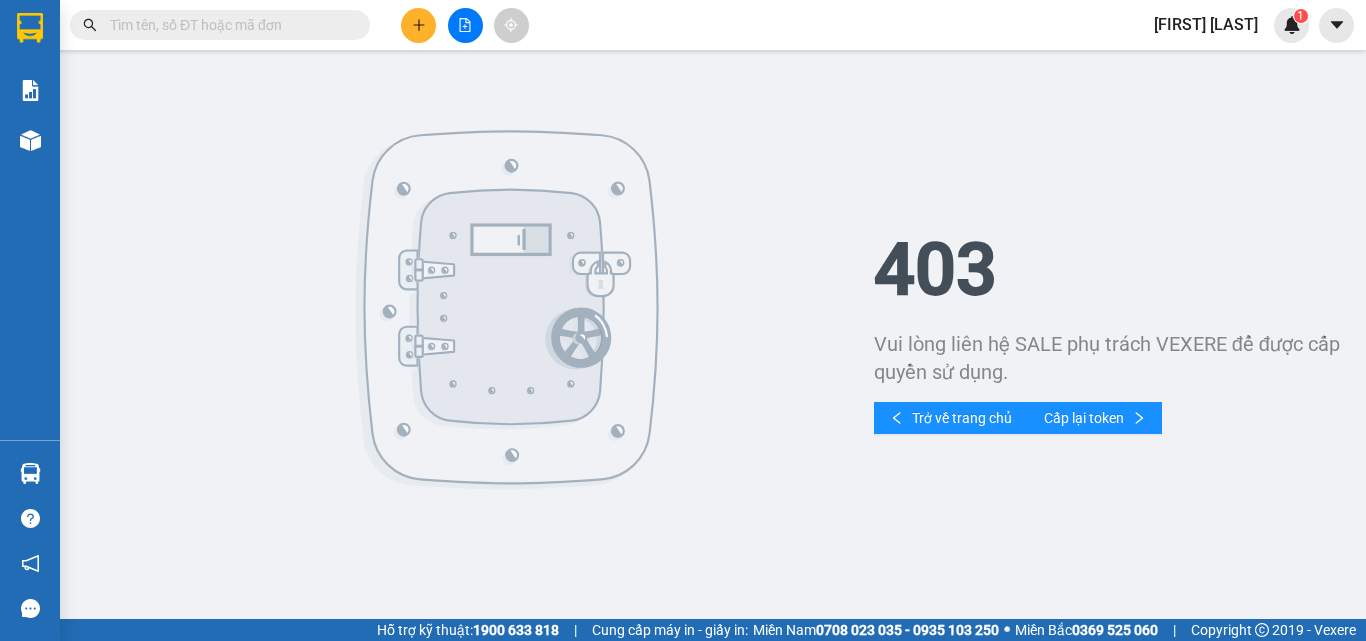 click at bounding box center (418, 25) 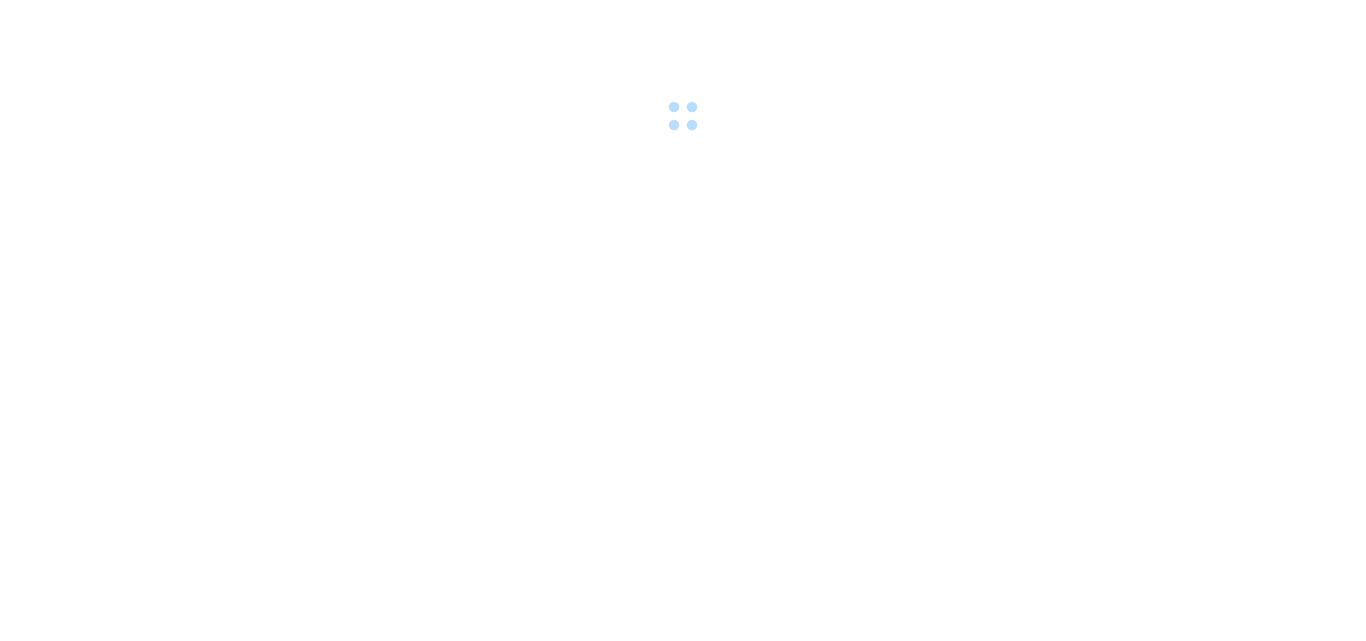 scroll, scrollTop: 0, scrollLeft: 0, axis: both 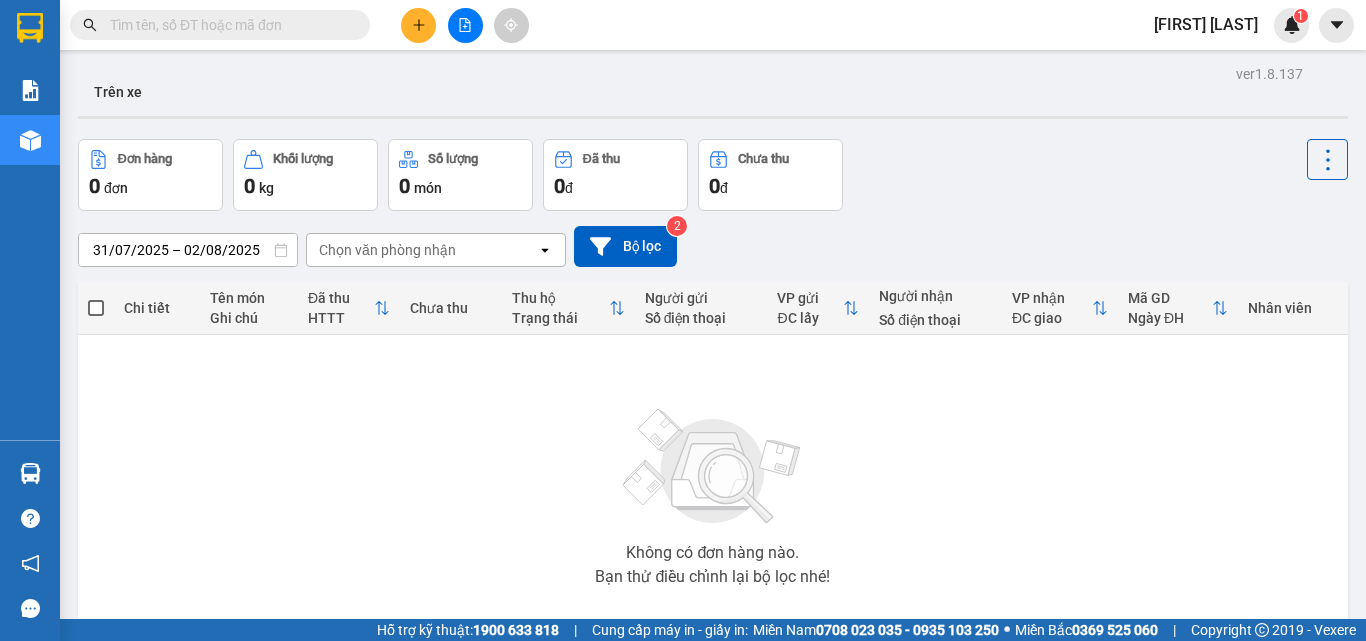 click on "Trên xe" at bounding box center [713, 94] 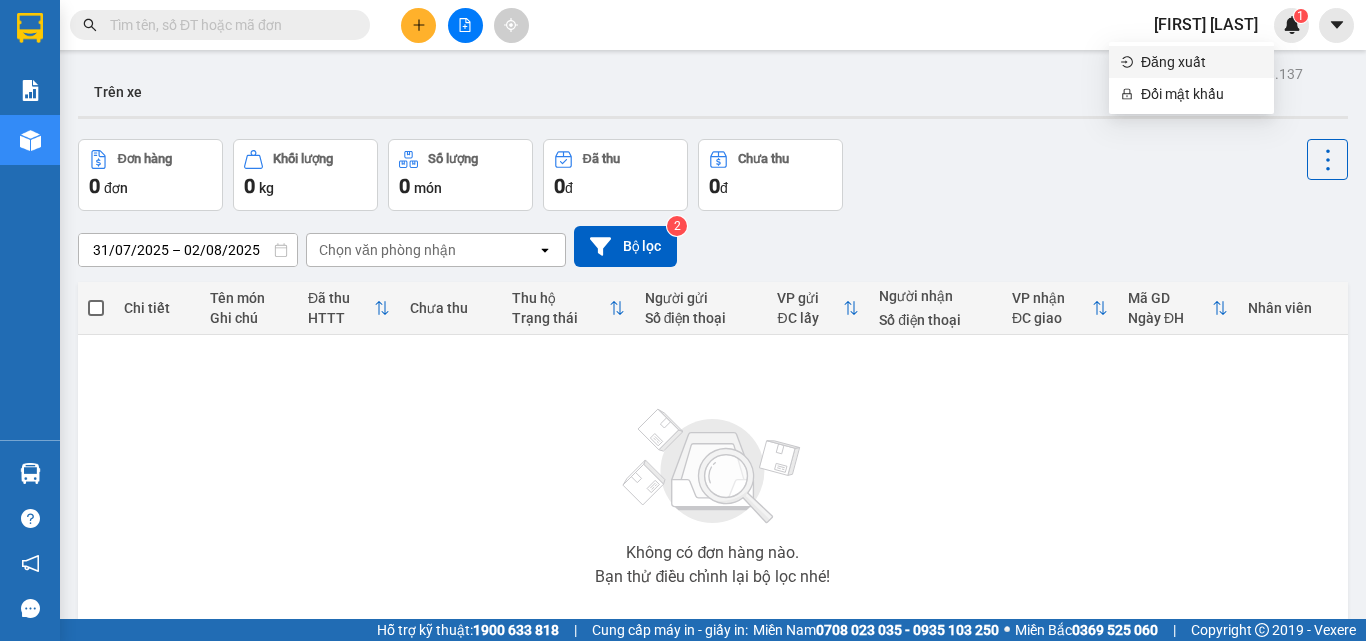 click on "Đăng xuất" at bounding box center [1201, 62] 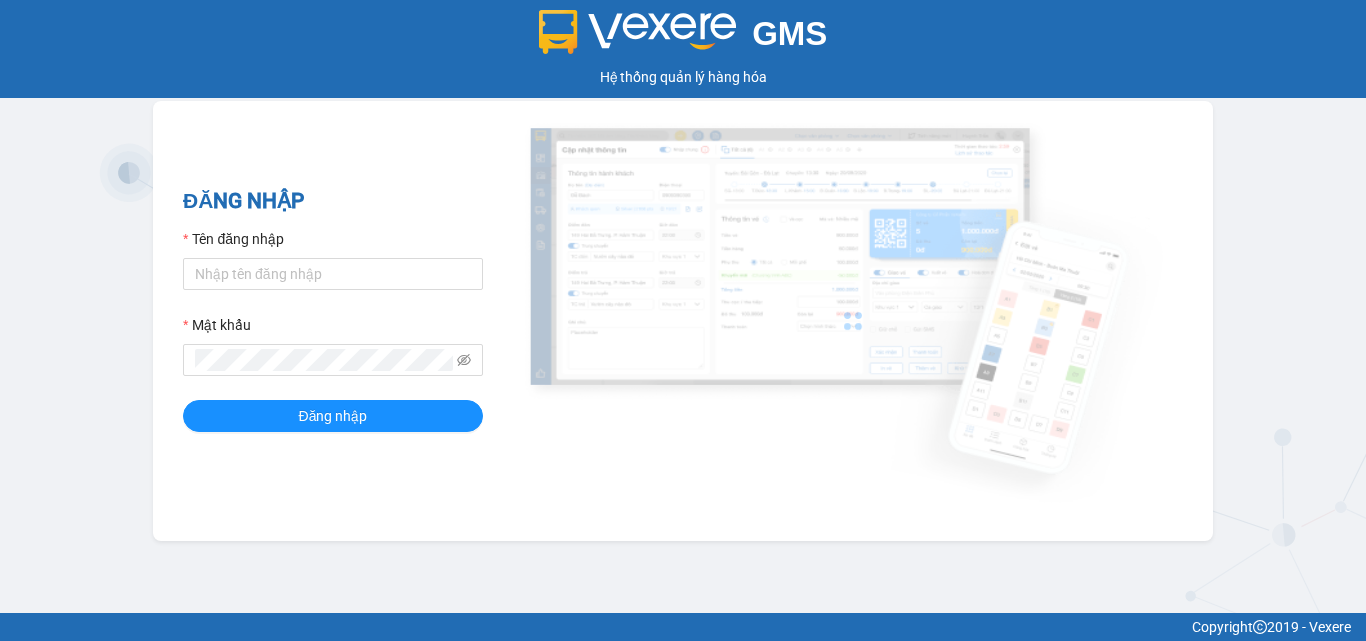 scroll, scrollTop: 0, scrollLeft: 0, axis: both 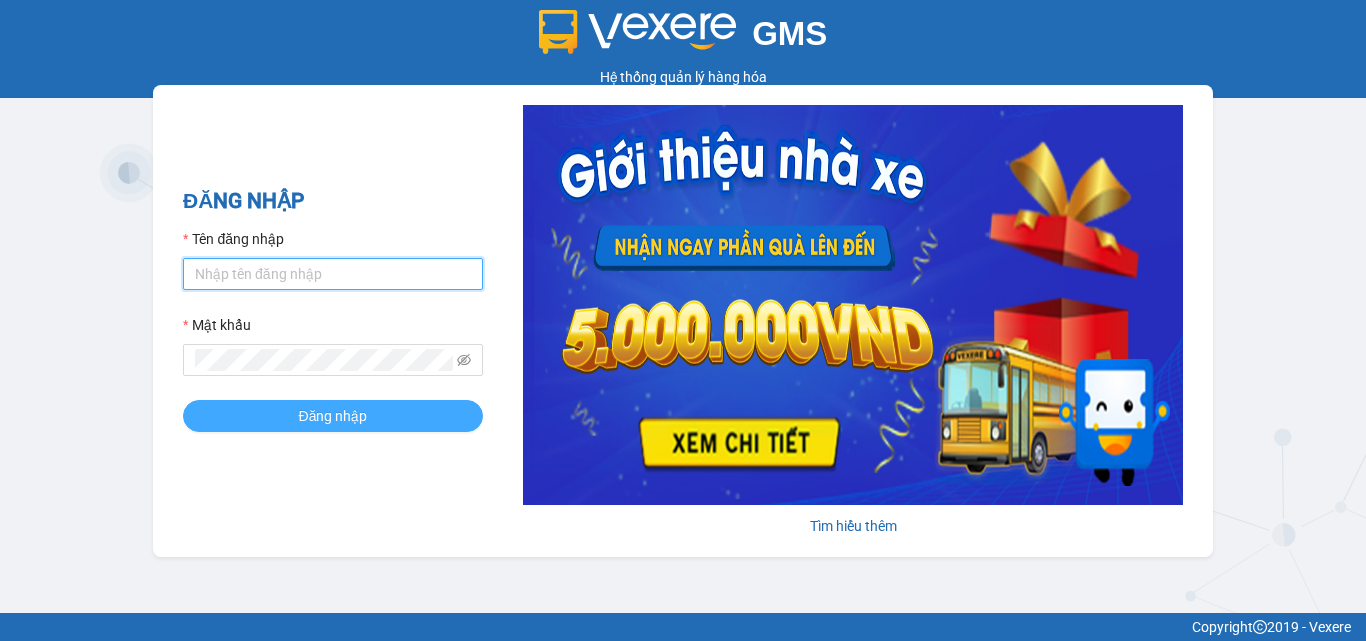 type on "[FIRST] [LAST]" 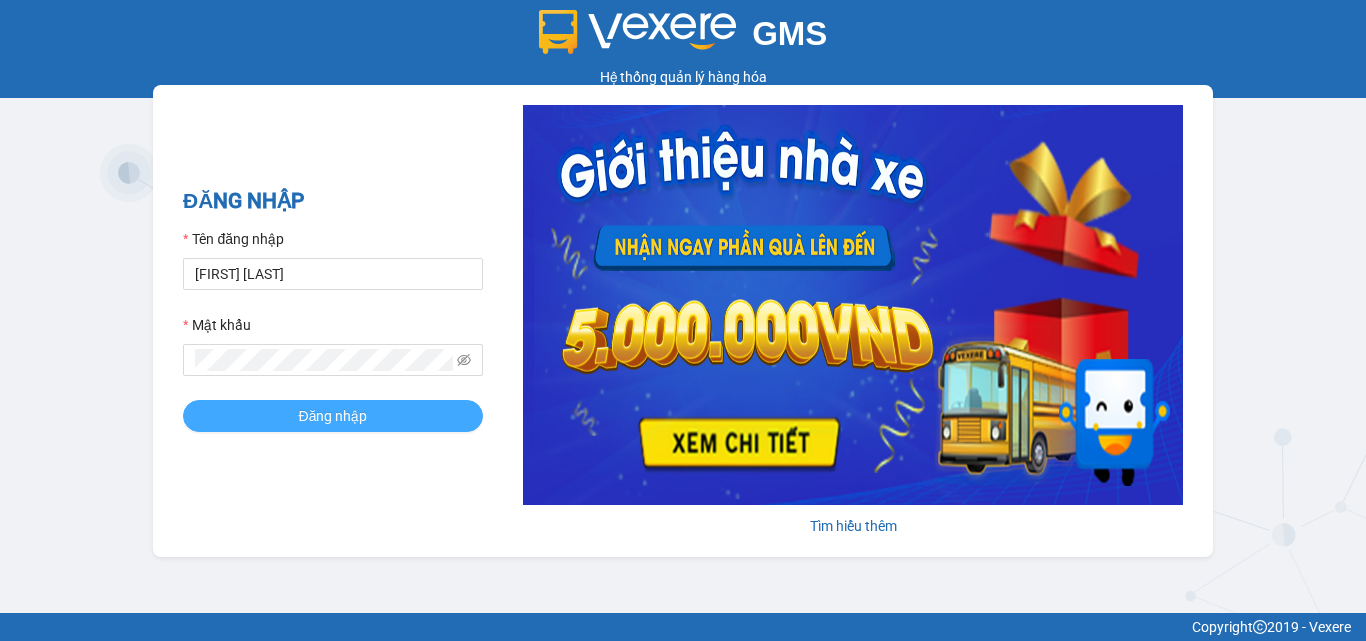 click on "Đăng nhập" at bounding box center [333, 416] 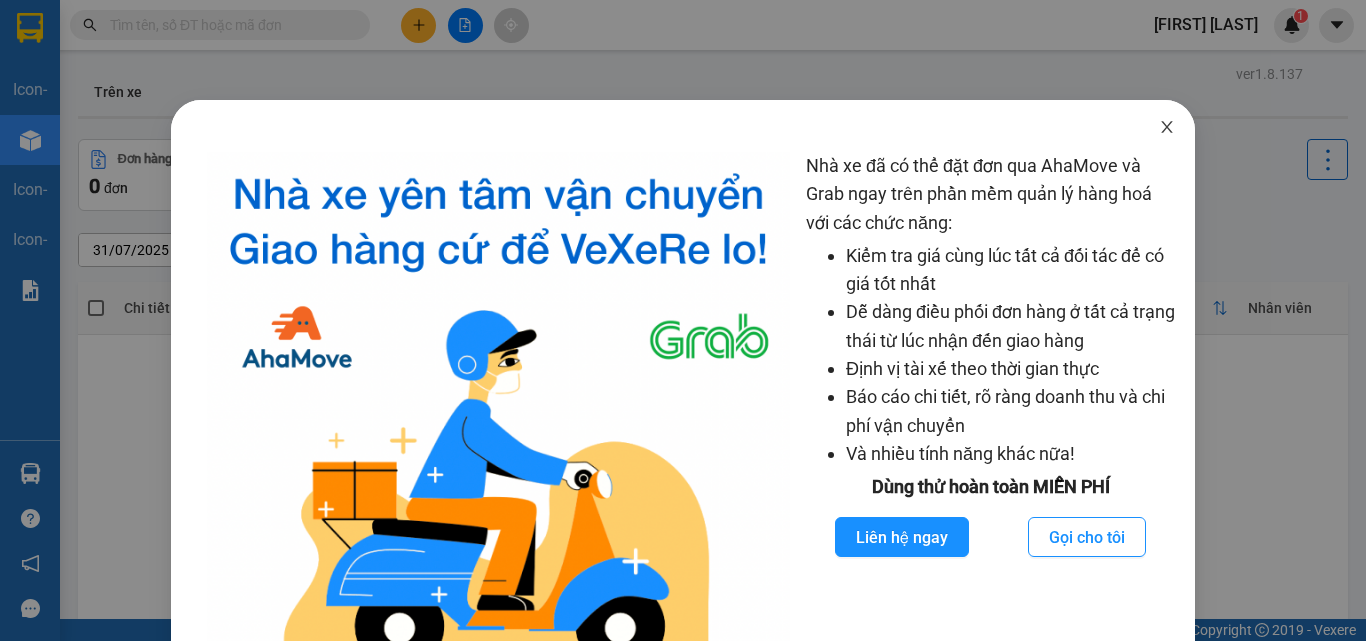 click 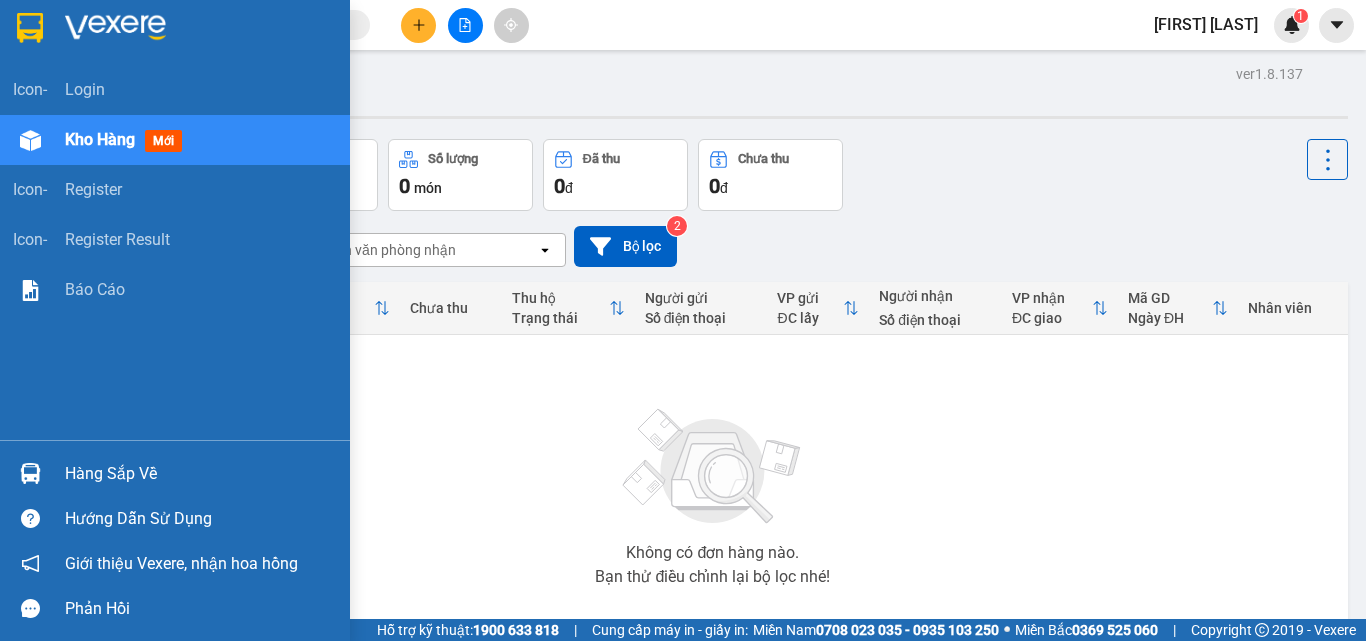 click on "Kho hàng" at bounding box center (100, 139) 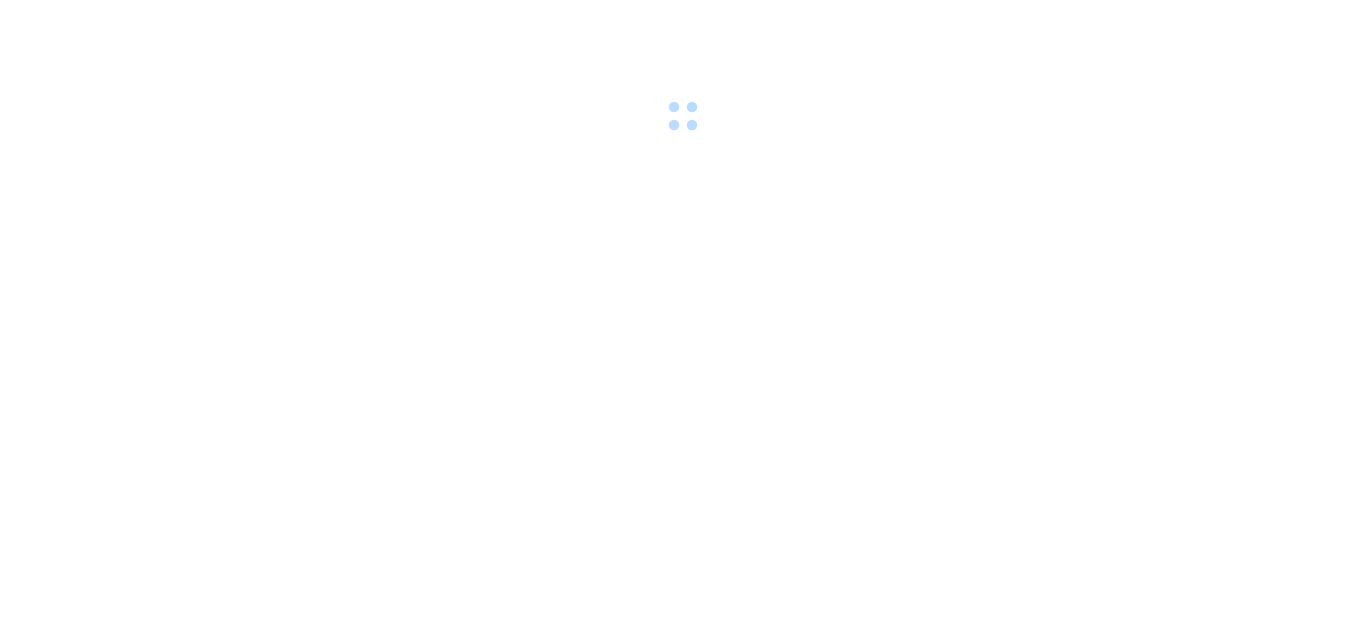 scroll, scrollTop: 0, scrollLeft: 0, axis: both 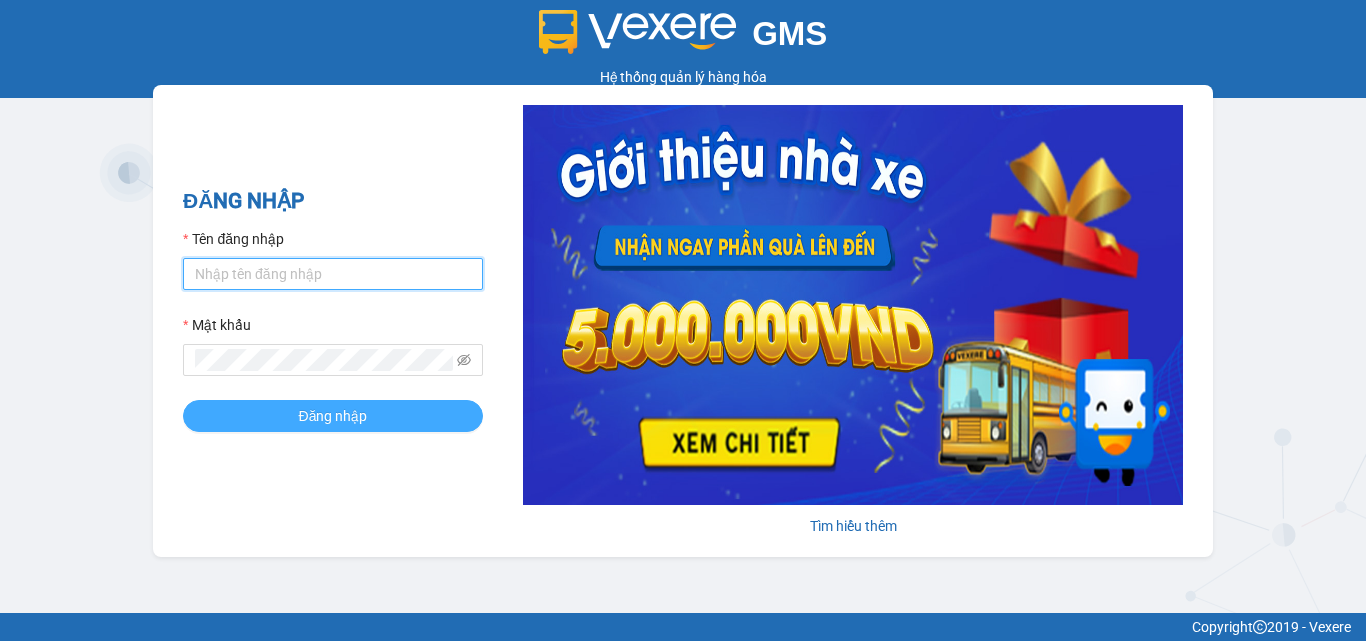 type on "[FIRST] [LAST]" 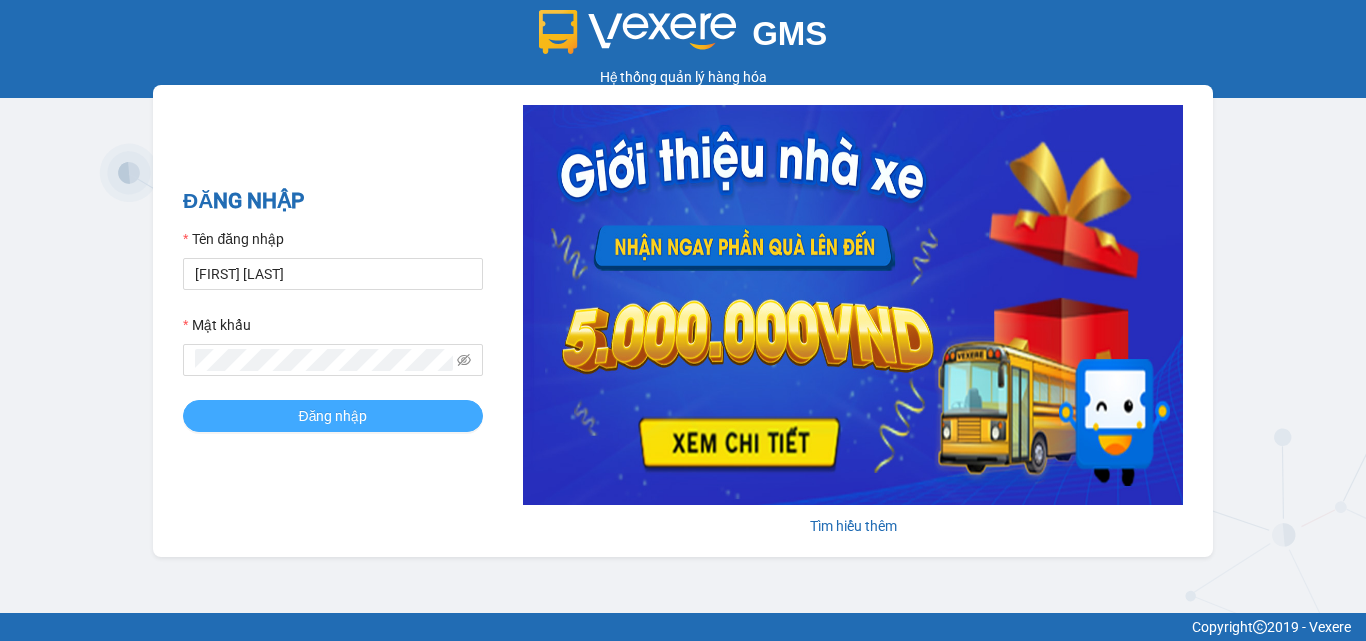 click on "Đăng nhập" at bounding box center (333, 416) 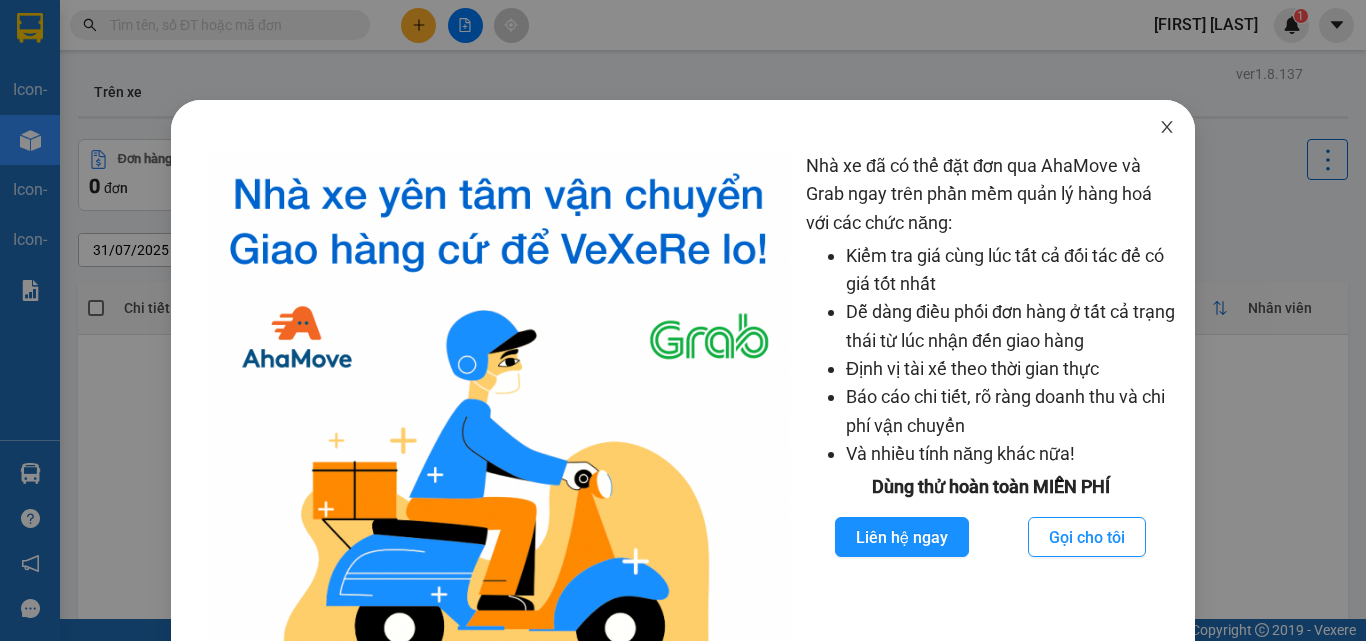 click 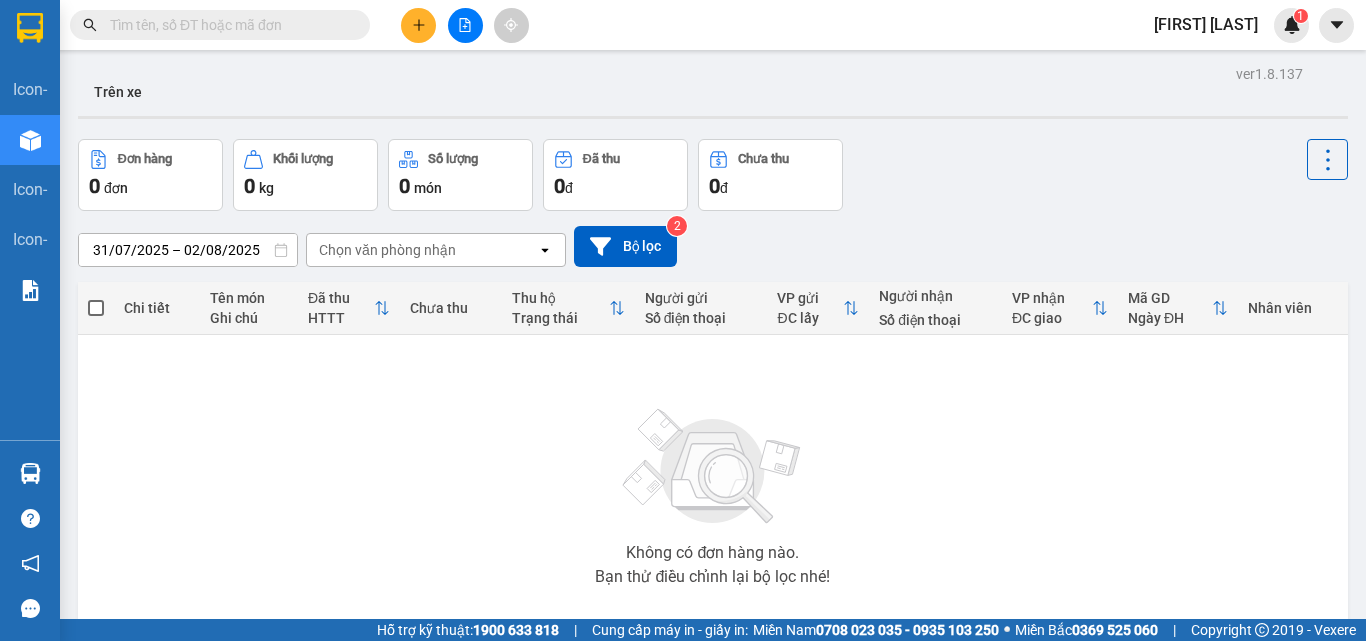 click on "[EMAIL]" at bounding box center (1206, 24) 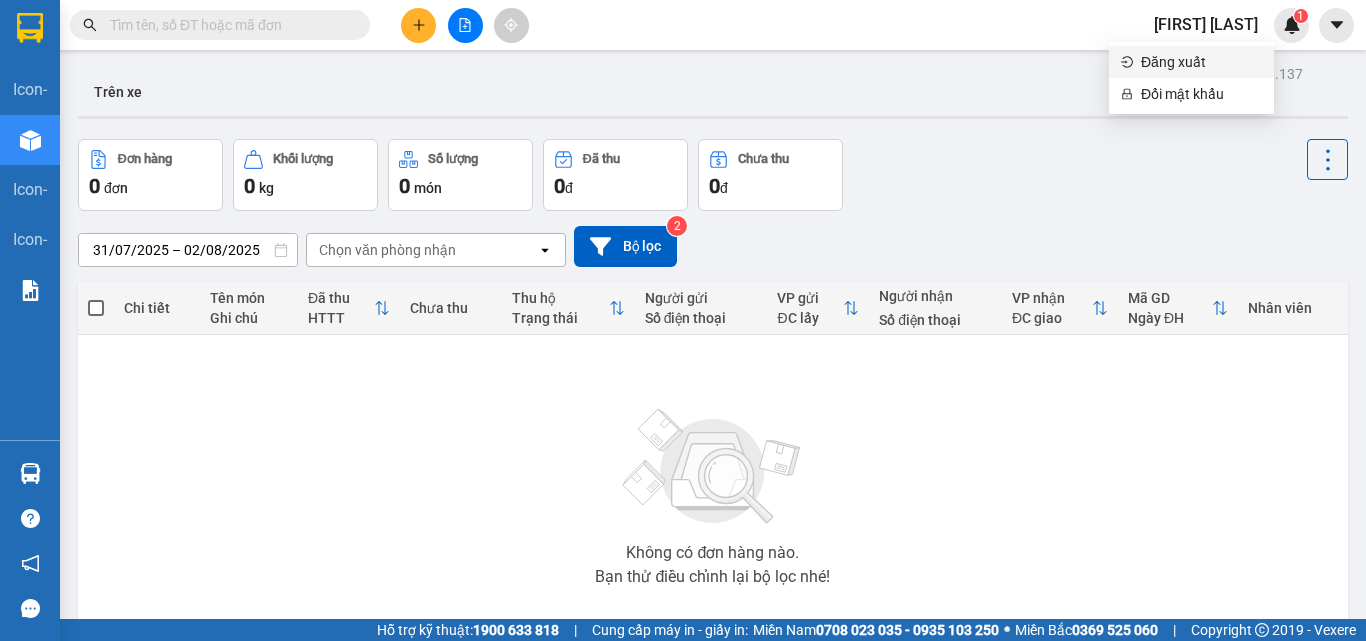 click on "Đăng xuất" at bounding box center [1201, 62] 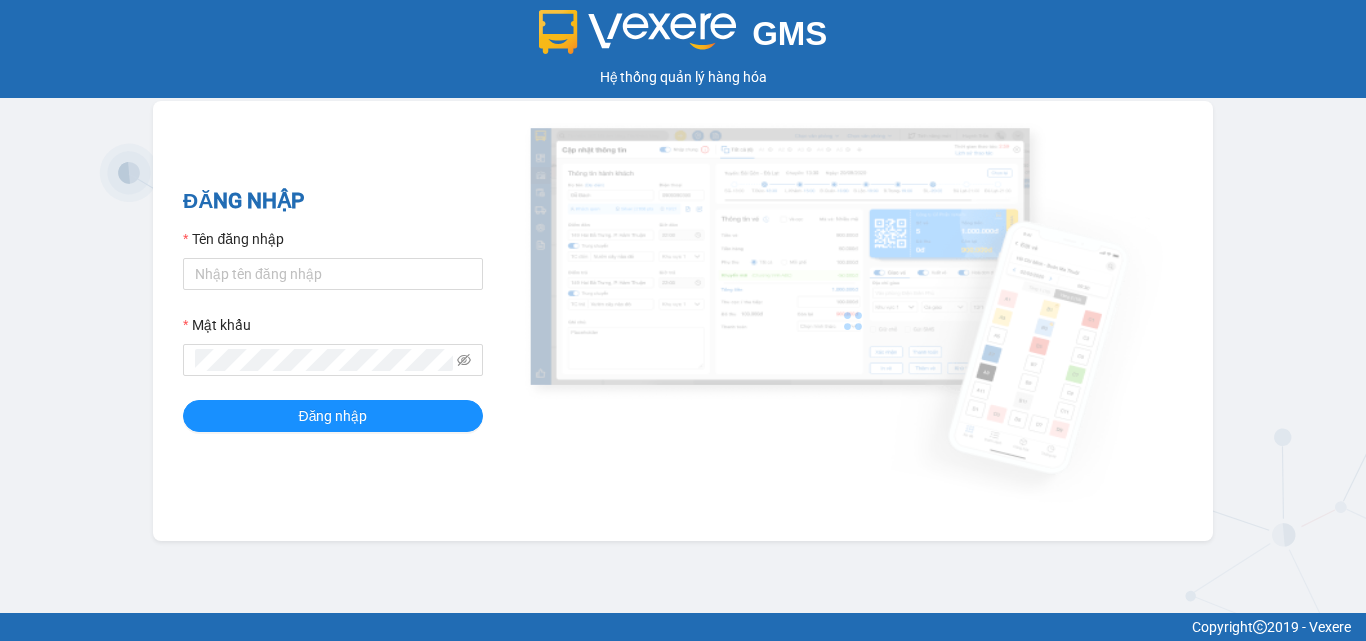 scroll, scrollTop: 0, scrollLeft: 0, axis: both 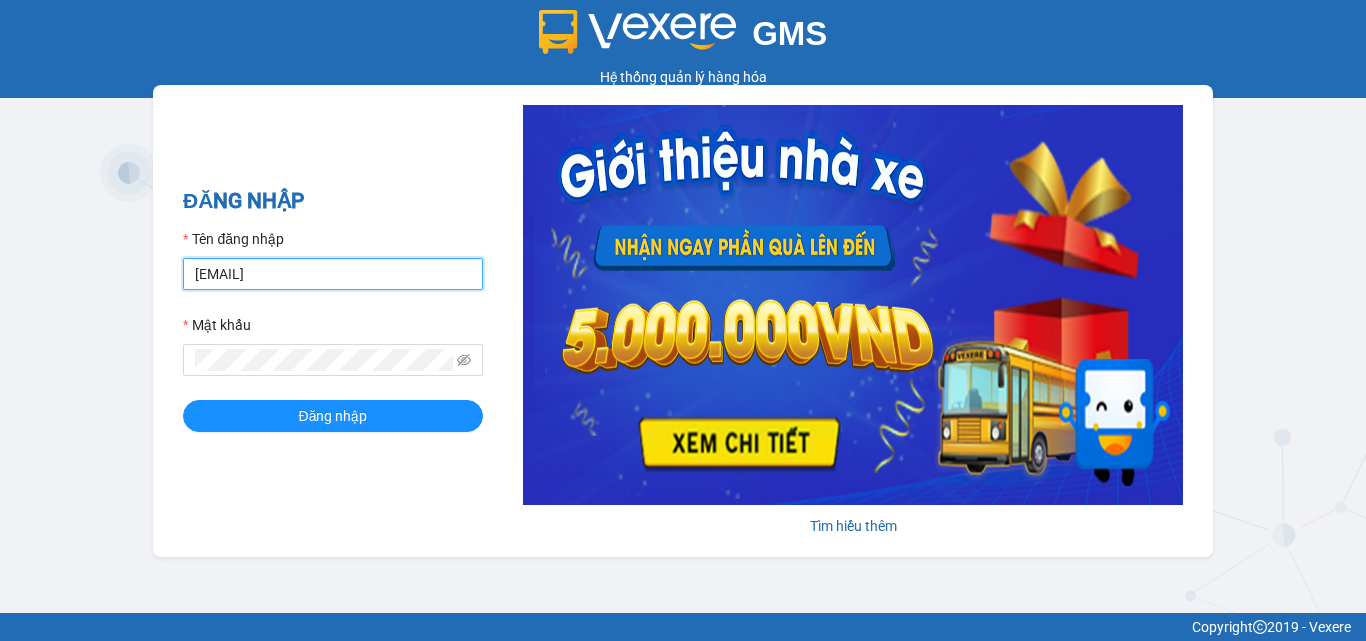 click on "[EMAIL]" at bounding box center [333, 274] 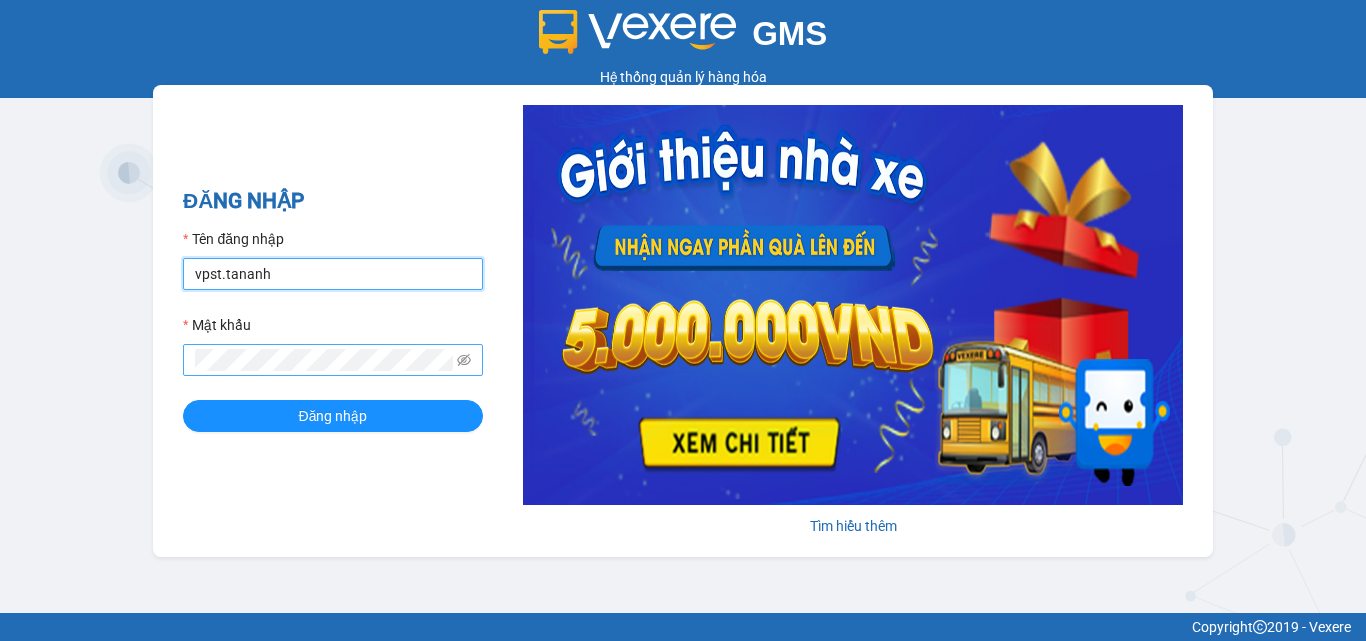 type on "vpst.tananh" 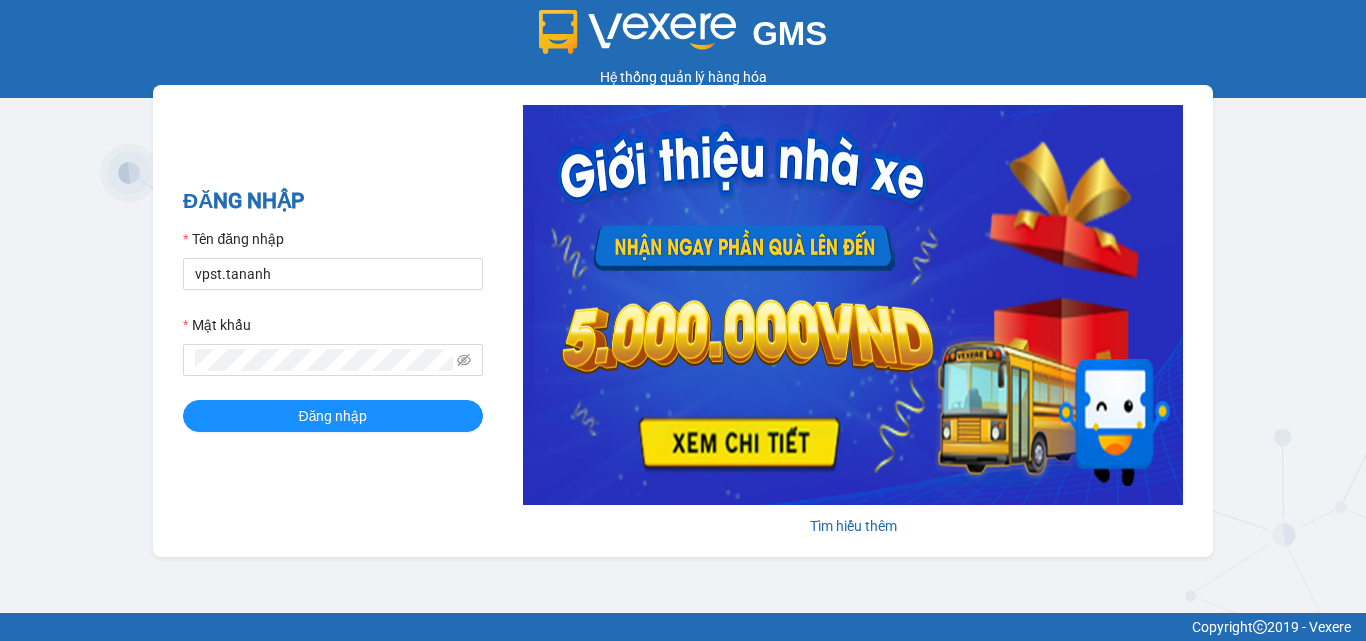 click on "ĐĂNG NHẬP Tên đăng nhập vpst.tananh Mật khẩu Đăng nhập" at bounding box center [333, 321] 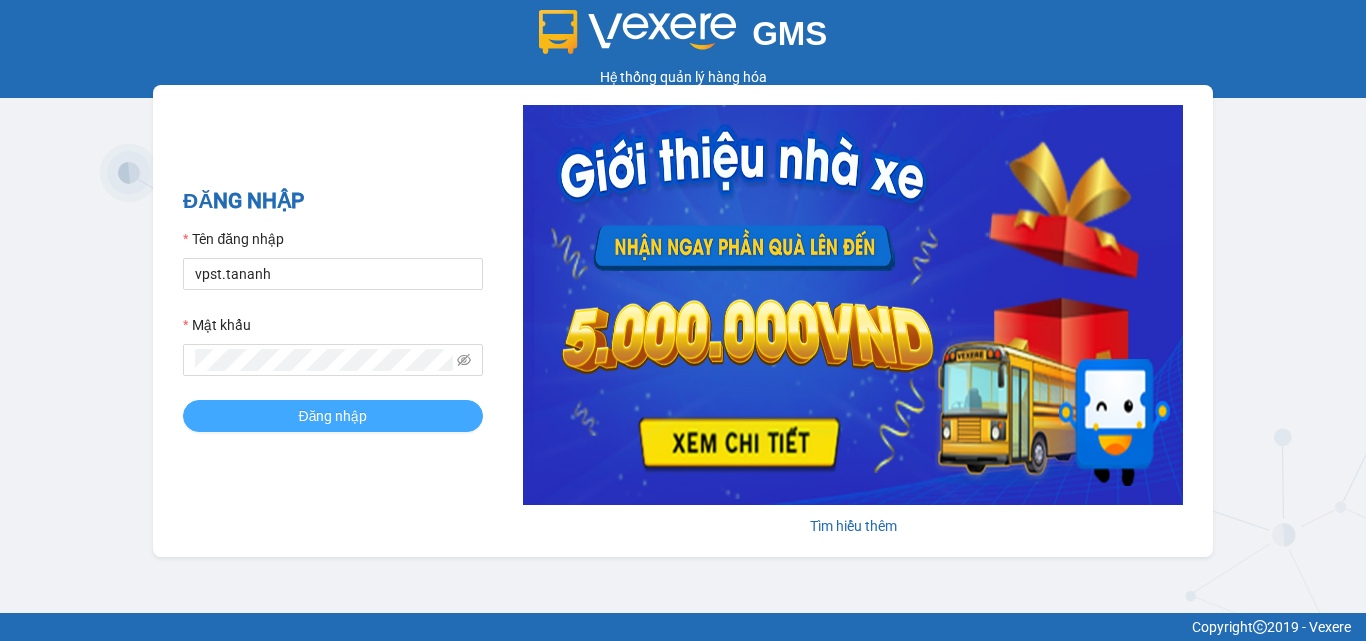 click on "Đăng nhập" at bounding box center [333, 416] 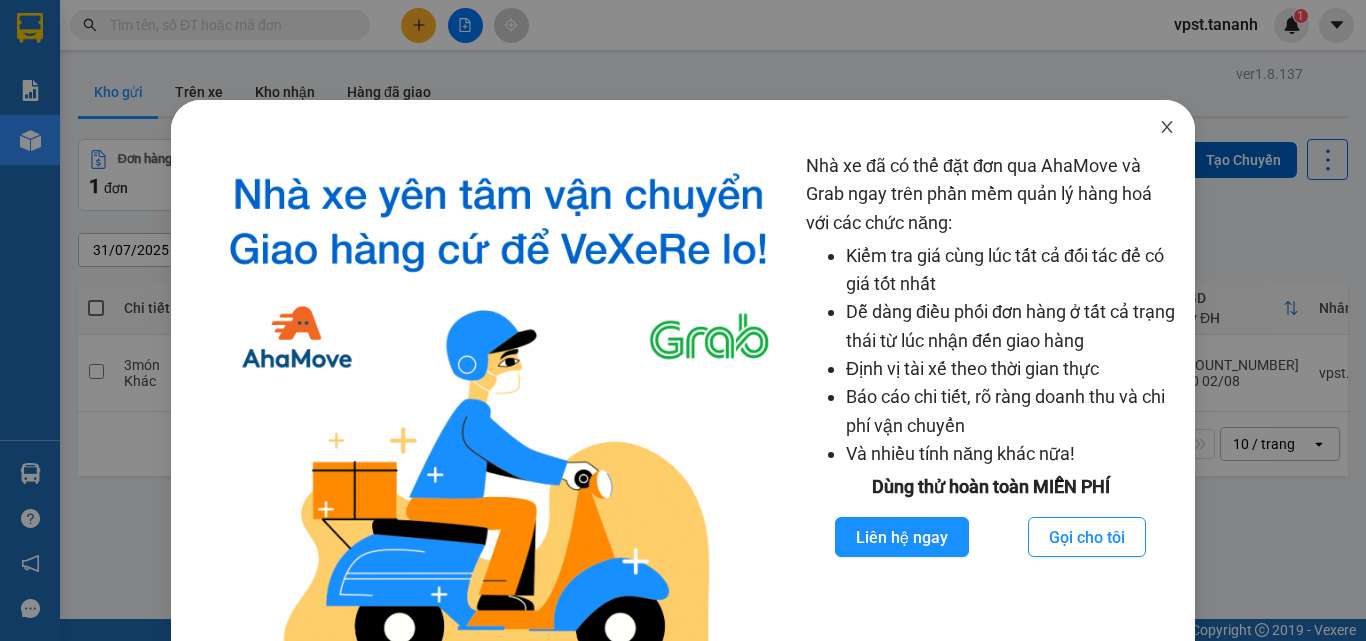 click 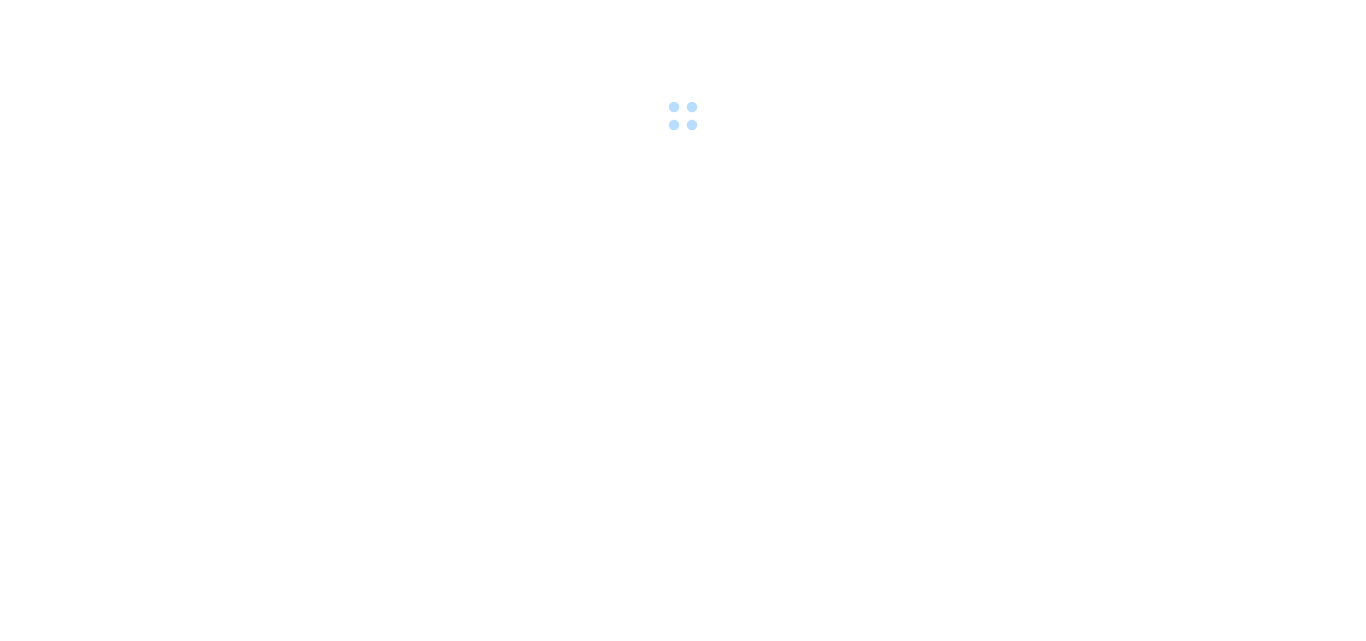 scroll, scrollTop: 0, scrollLeft: 0, axis: both 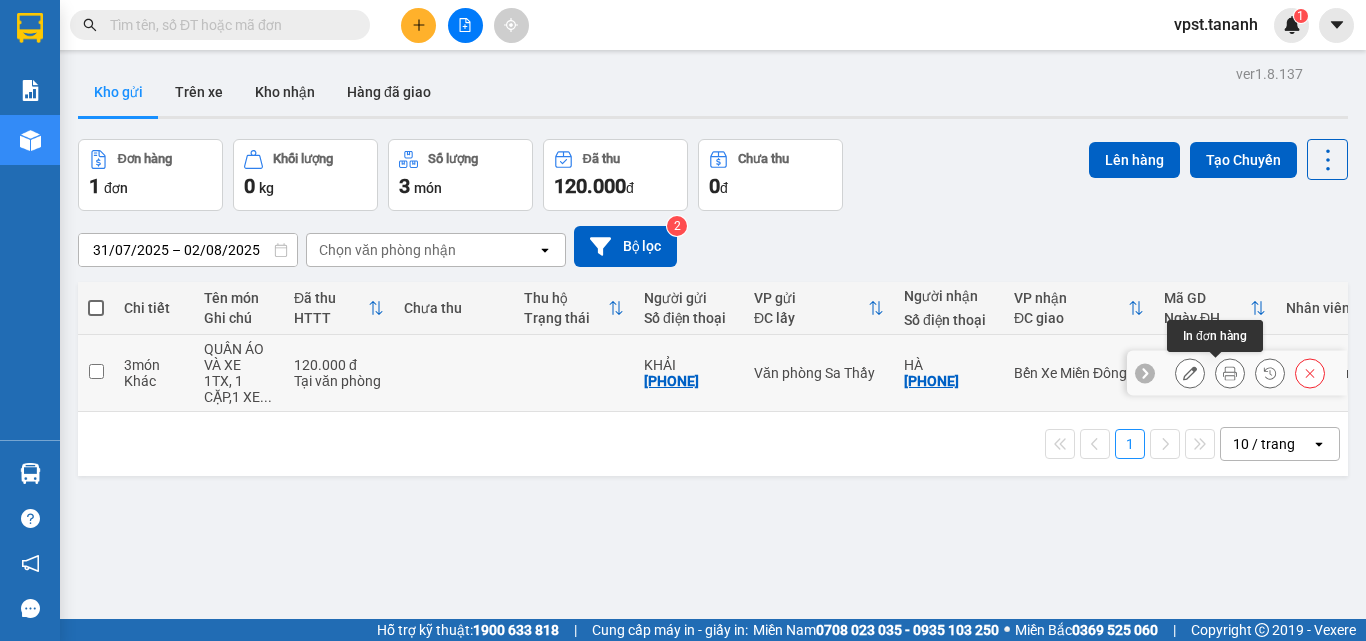 click at bounding box center [1230, 373] 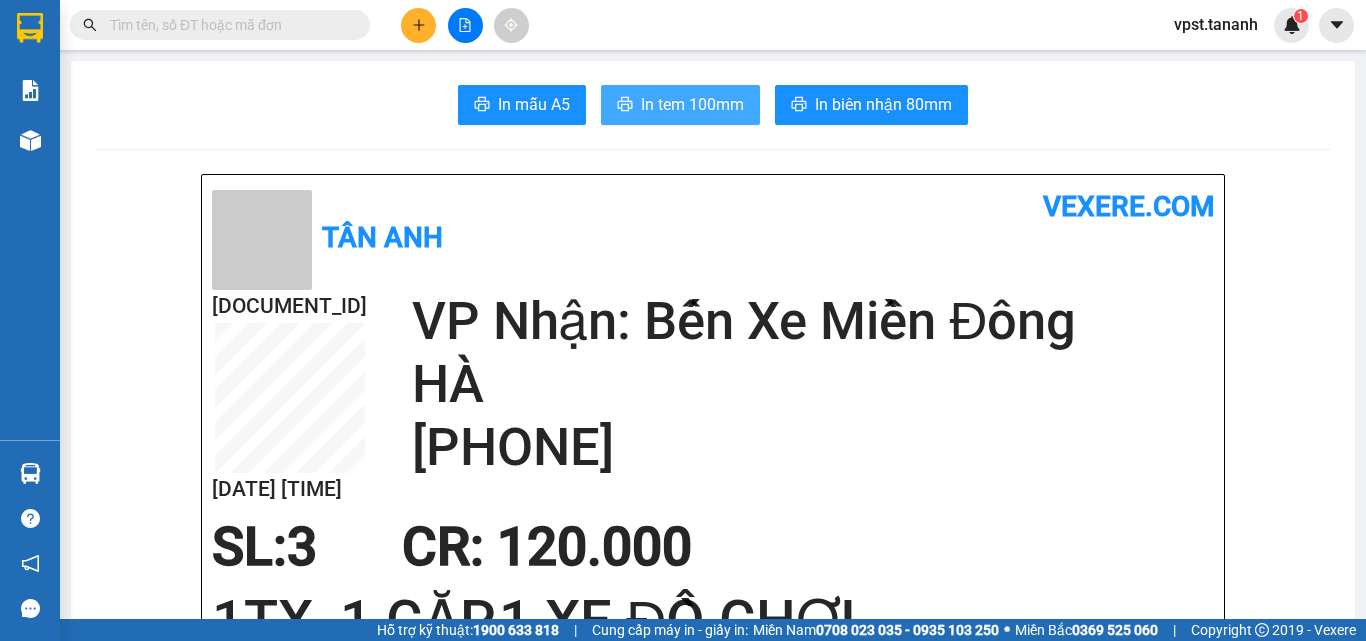 click on "In tem 100mm" at bounding box center [680, 105] 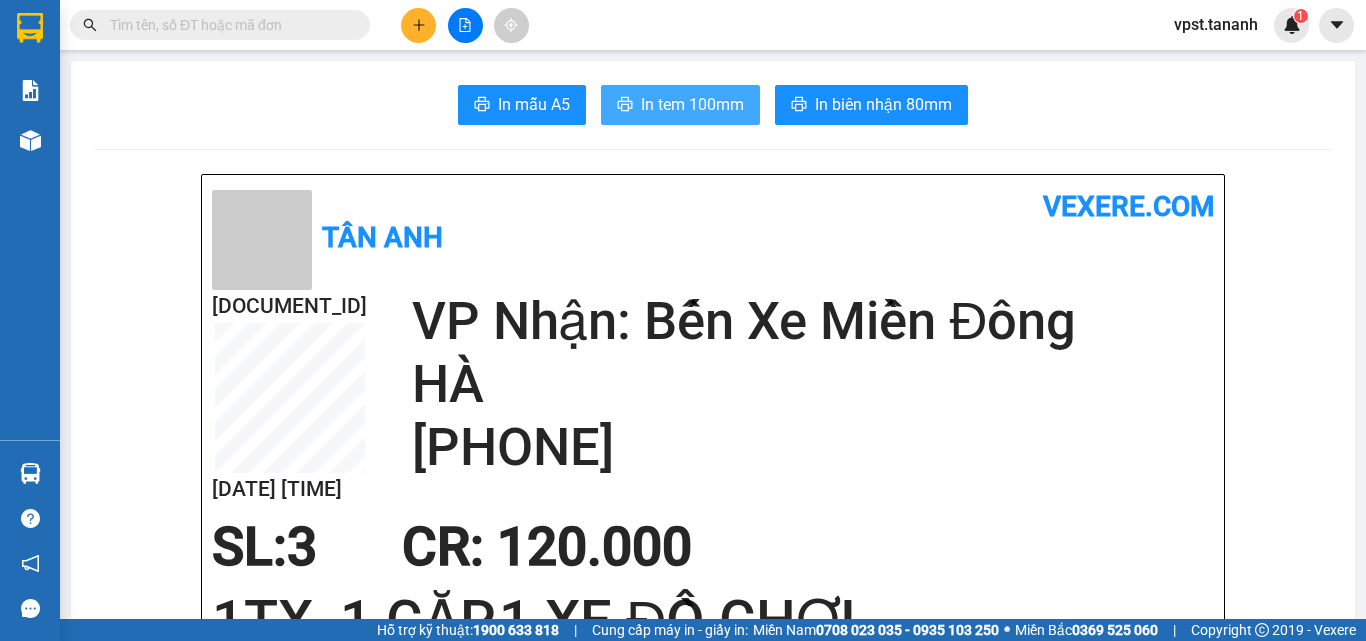 scroll, scrollTop: 0, scrollLeft: 0, axis: both 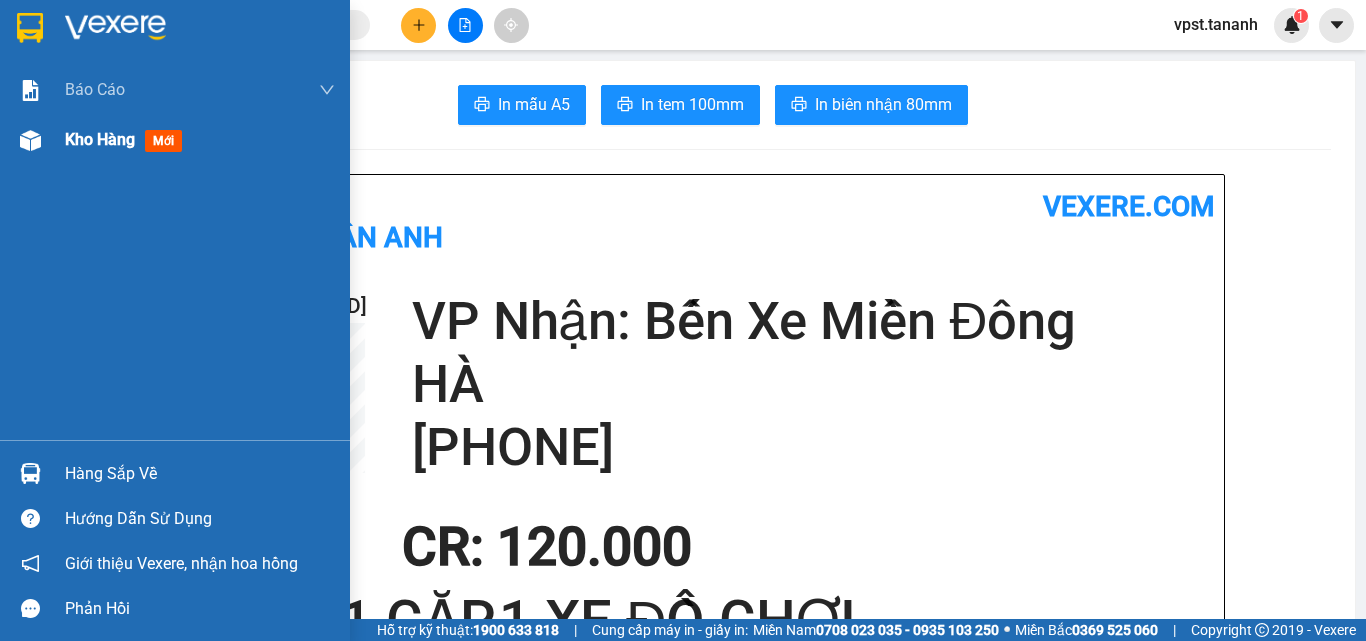 click on "Kho hàng mới" at bounding box center (175, 140) 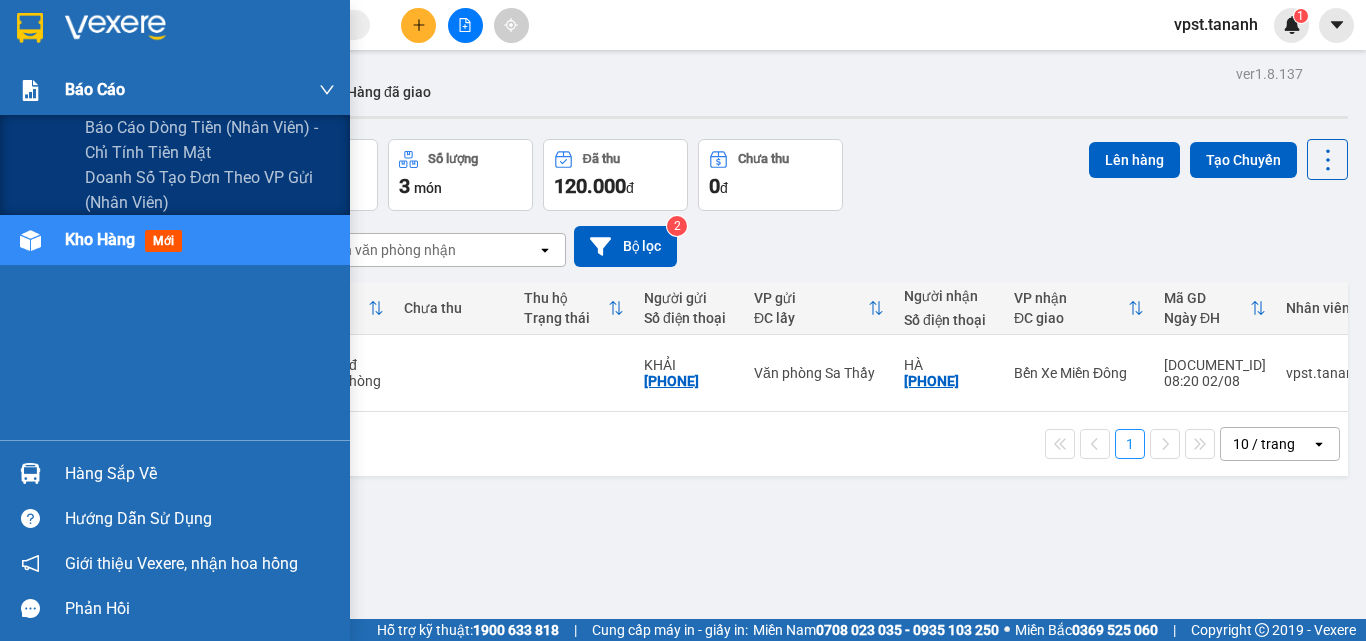 click at bounding box center [30, 90] 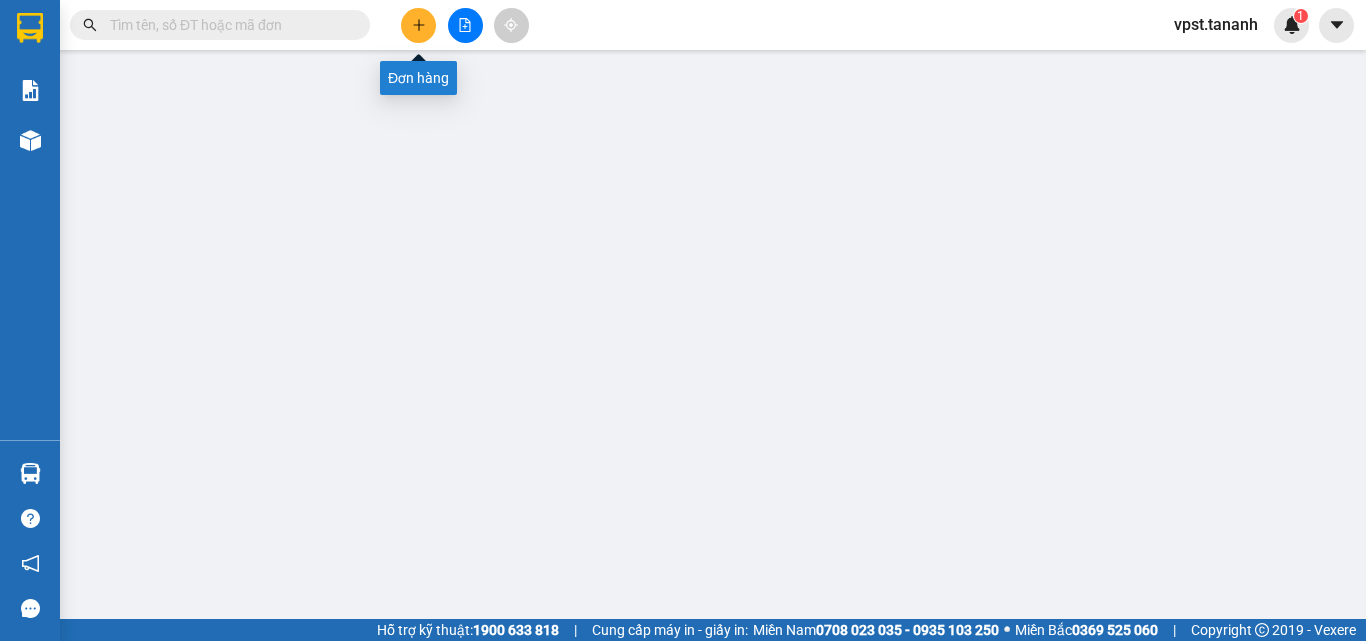 click 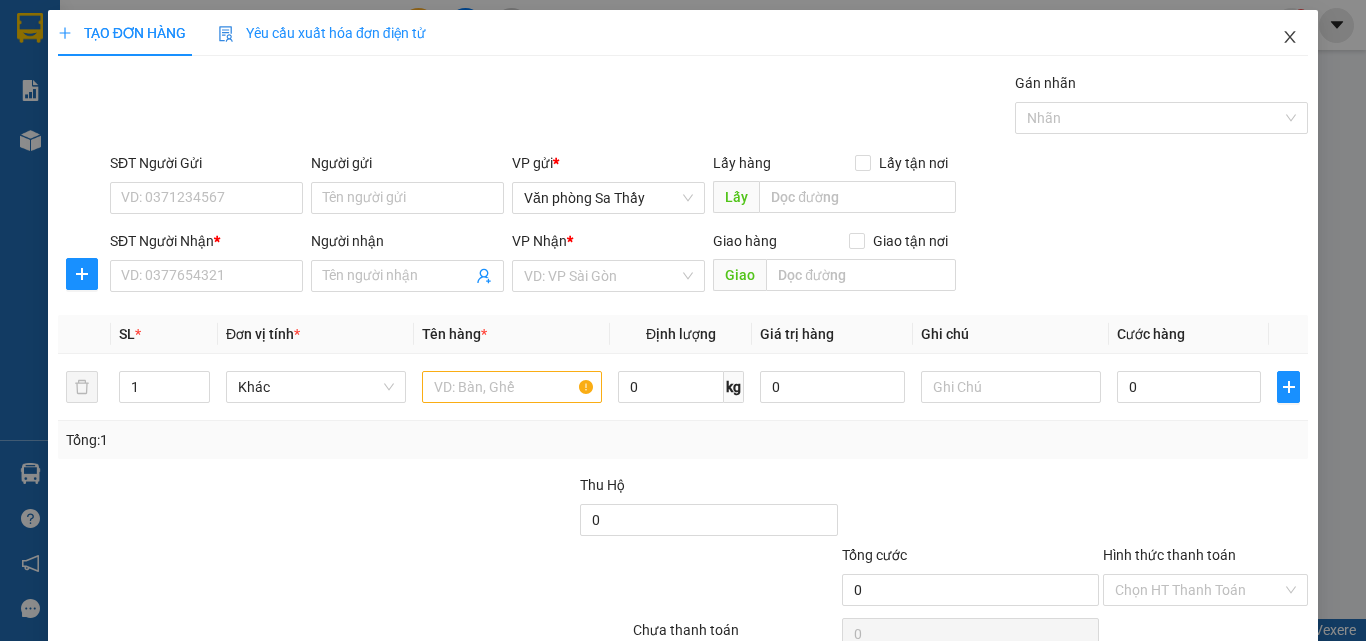 click at bounding box center (1290, 38) 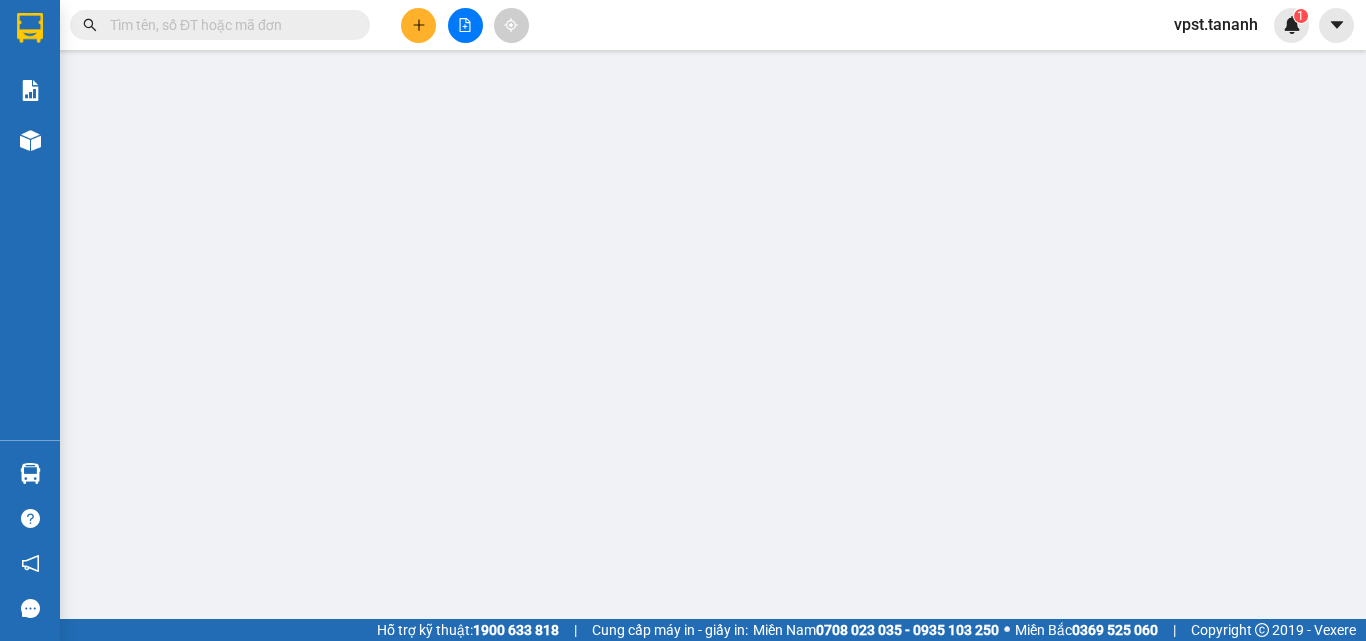 scroll, scrollTop: 0, scrollLeft: 0, axis: both 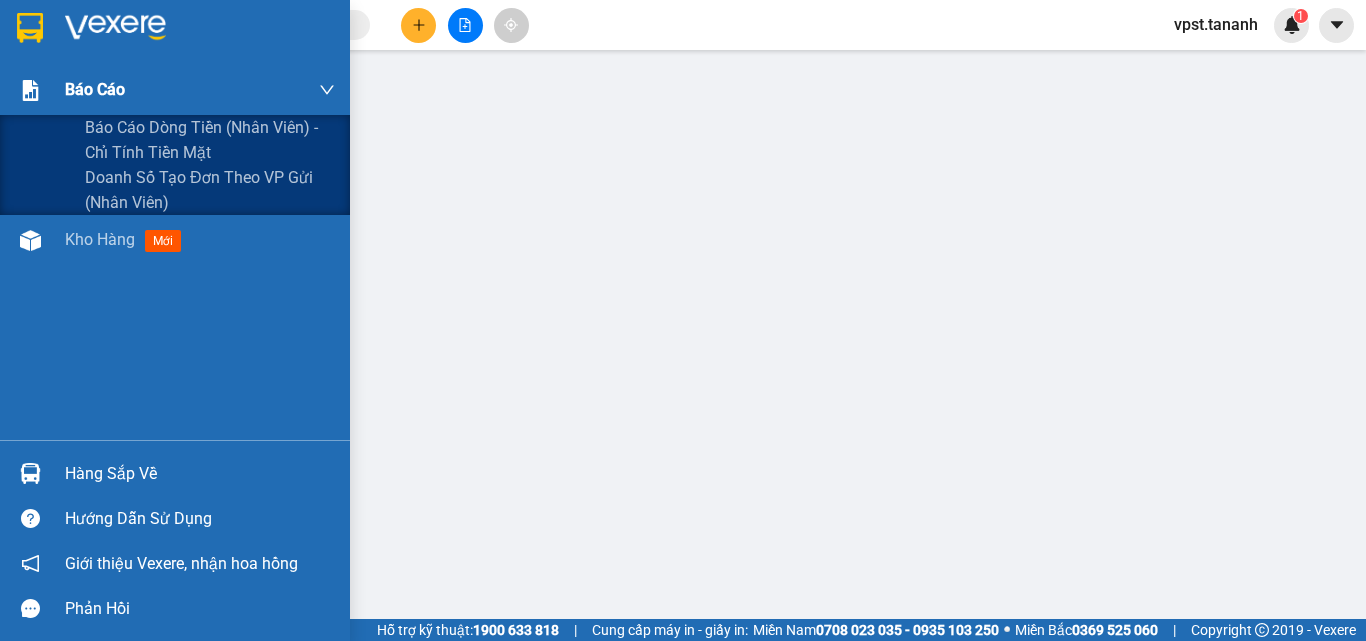 click on "Báo cáo" at bounding box center (200, 90) 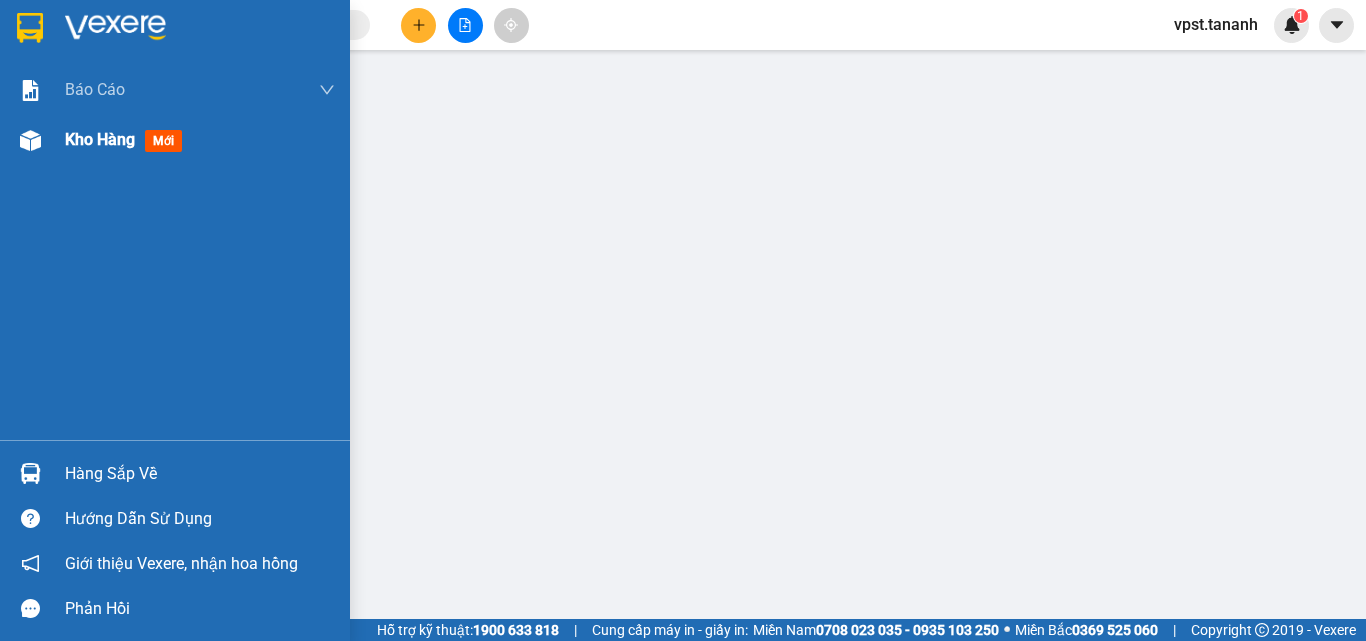 click on "mới" at bounding box center (163, 141) 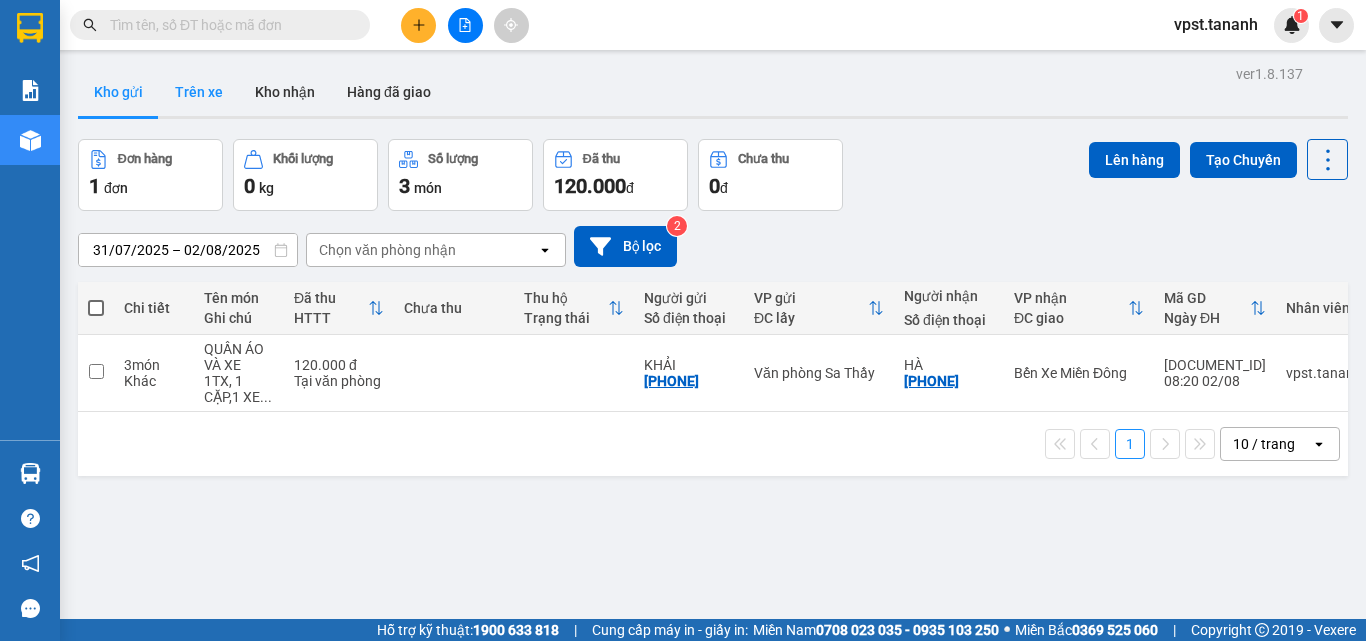 click on "Trên xe" at bounding box center (199, 92) 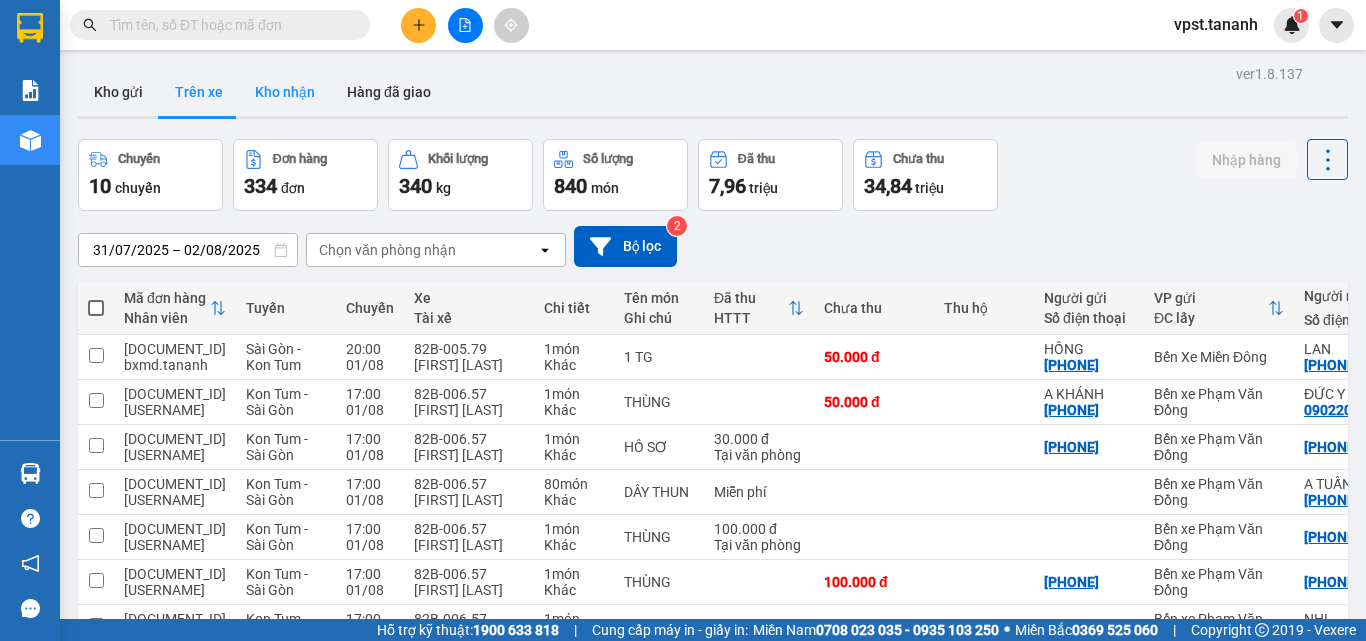 click on "Kho nhận" at bounding box center [285, 92] 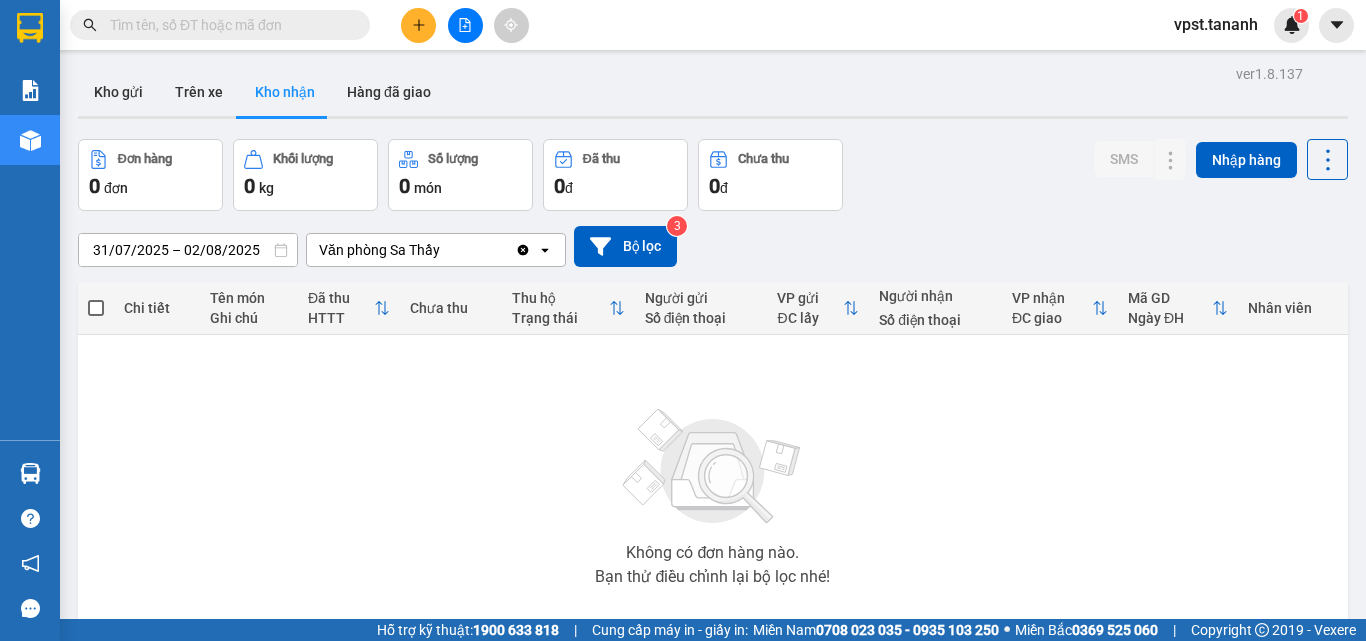 click on "31/07/2025 – 02/08/2025" at bounding box center [188, 250] 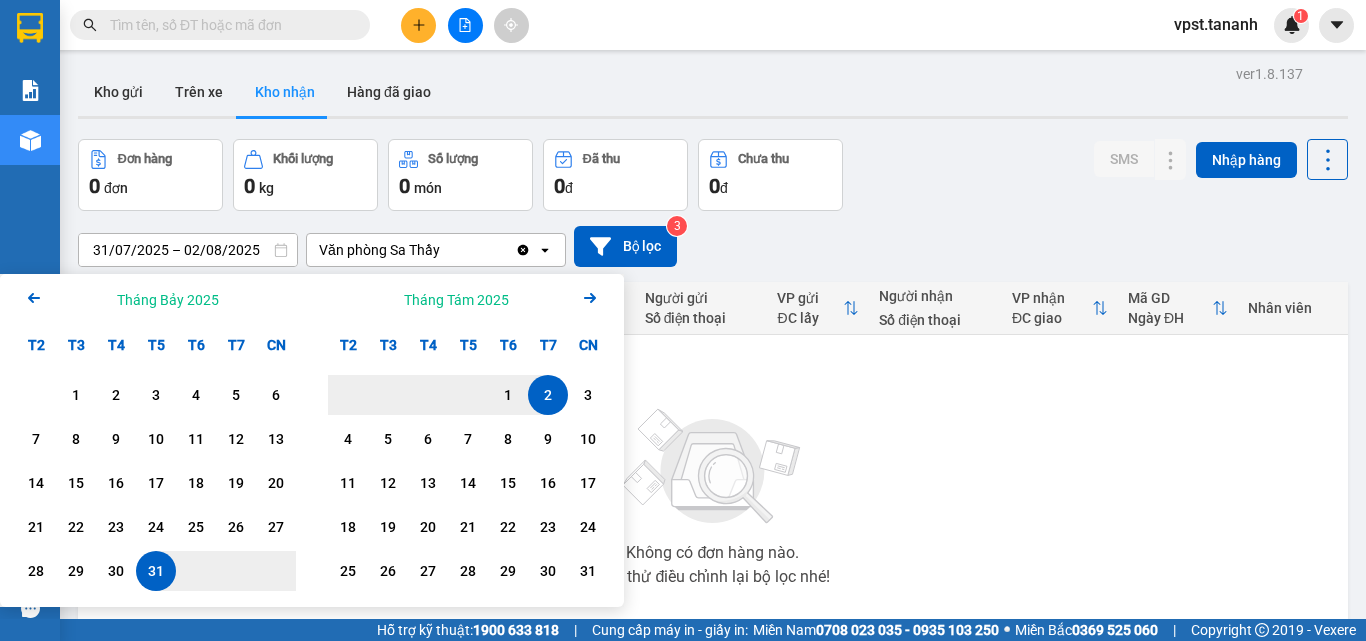click 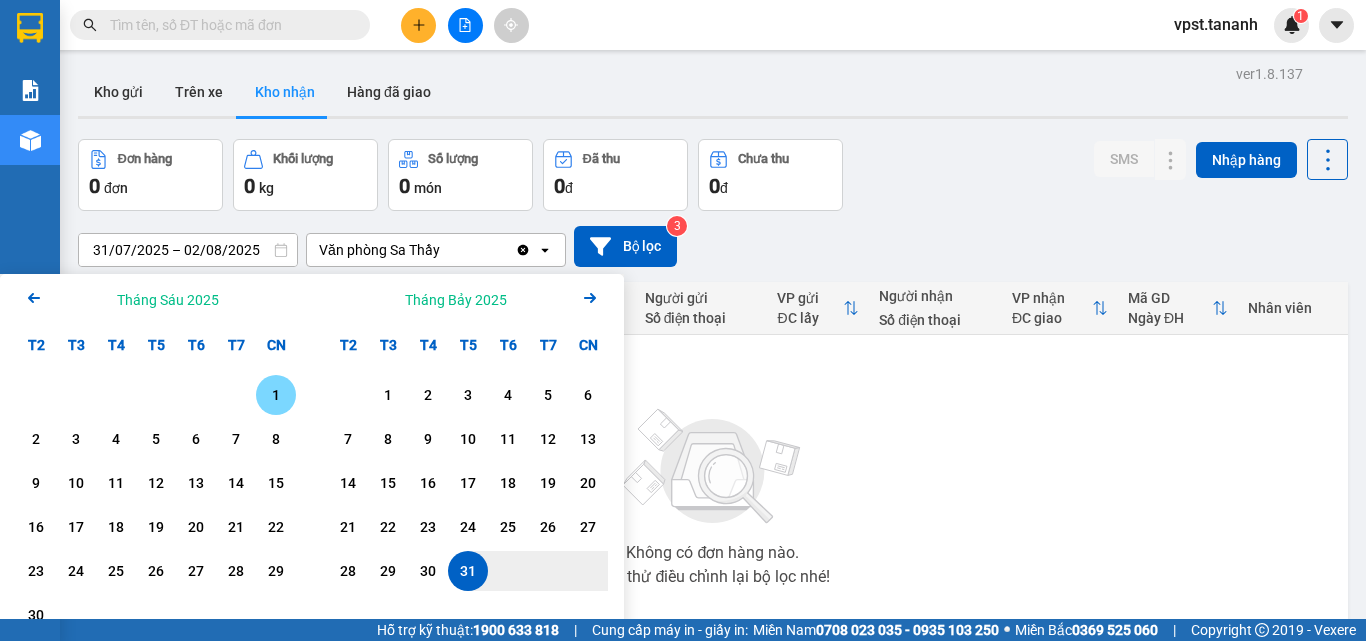 click on "Arrow Right" 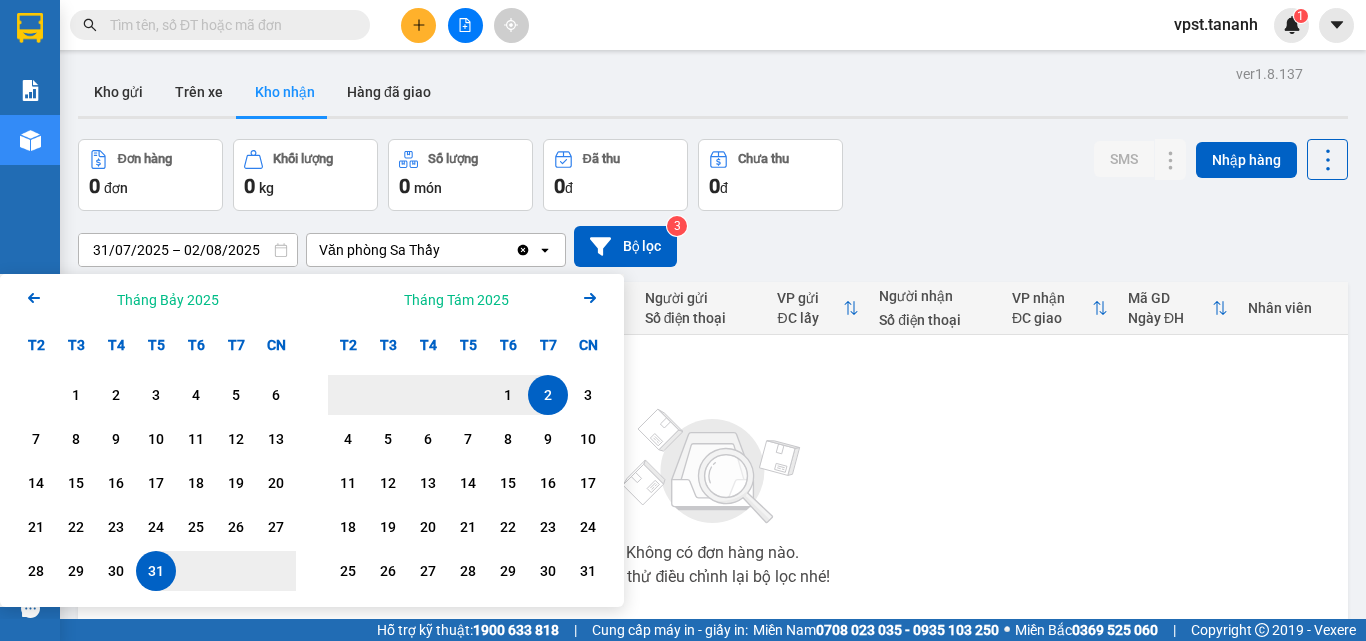 click on "Arrow Right" 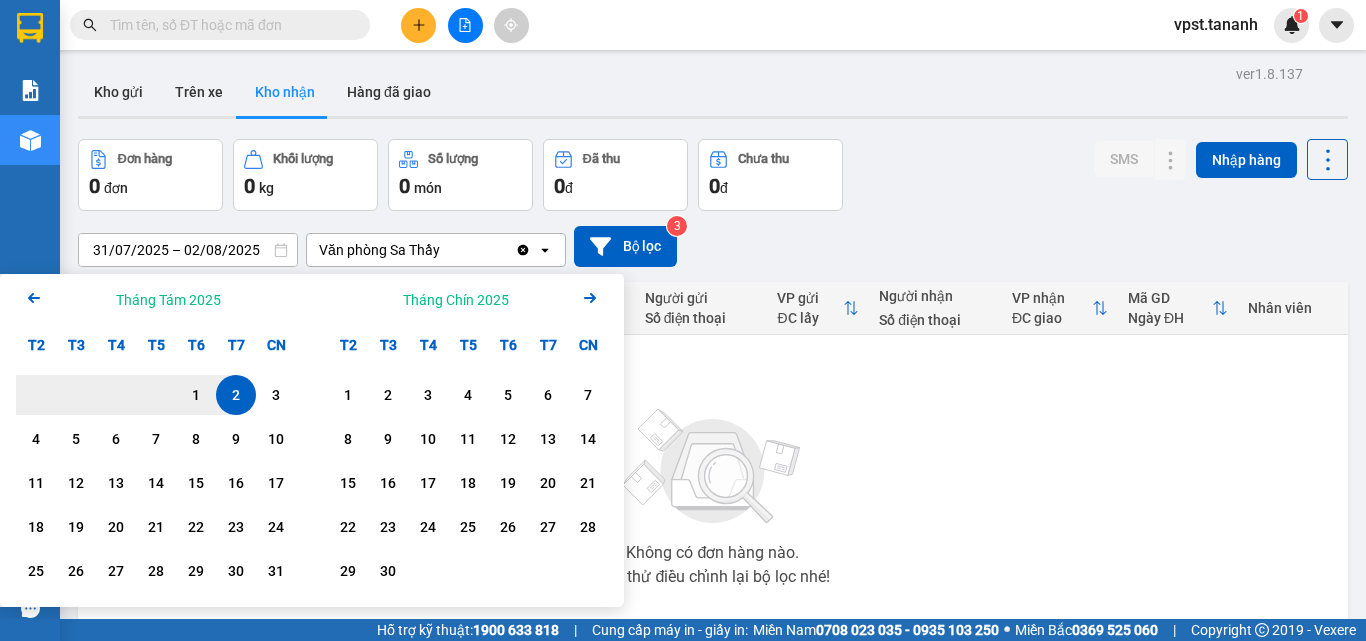 click on "2" at bounding box center (236, 395) 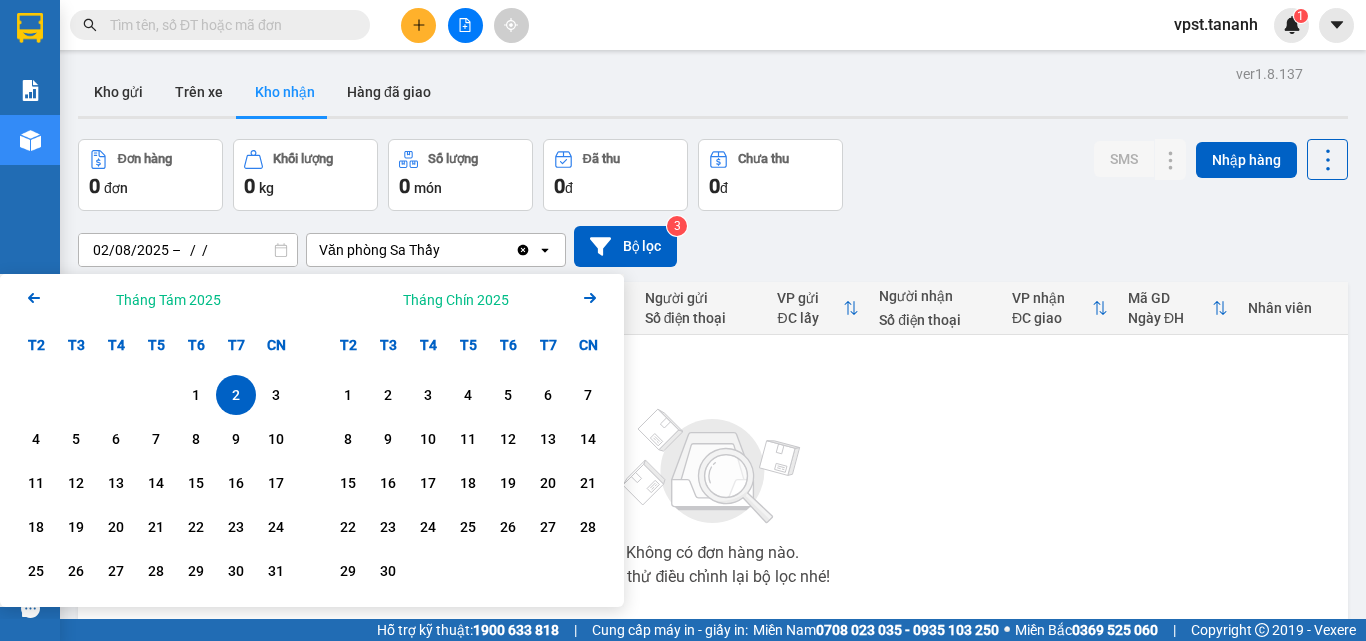 click on "2" at bounding box center [236, 395] 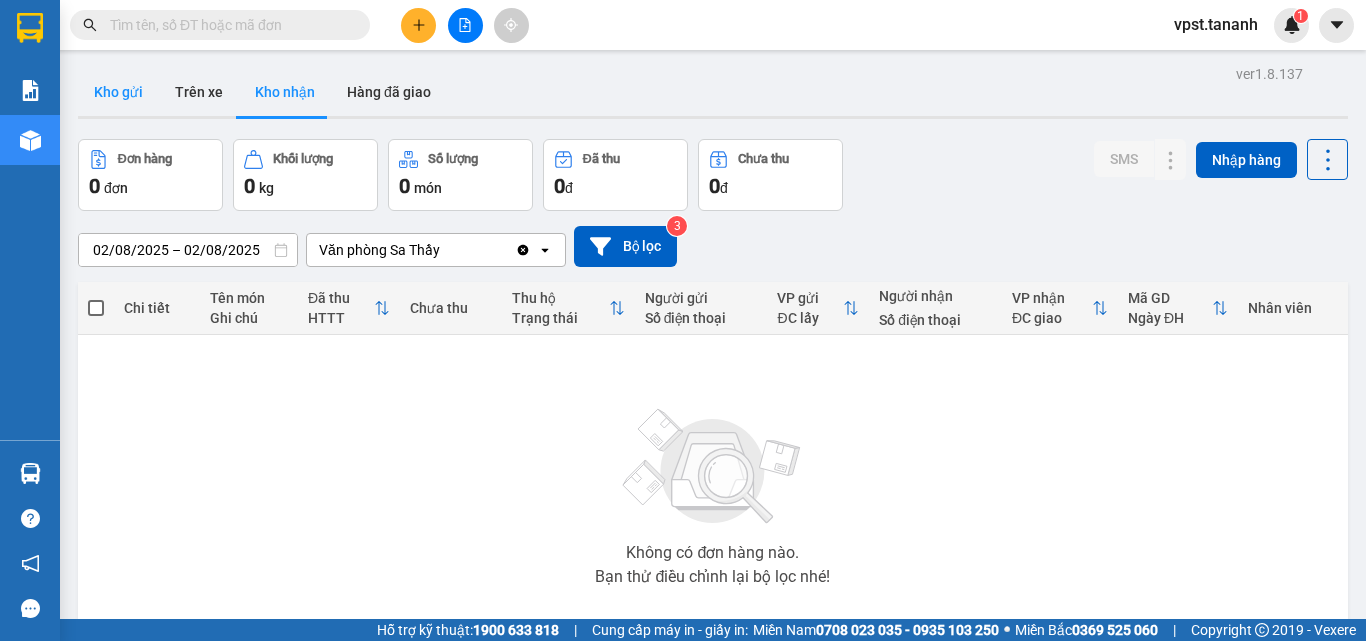 click on "Kho gửi" at bounding box center (118, 92) 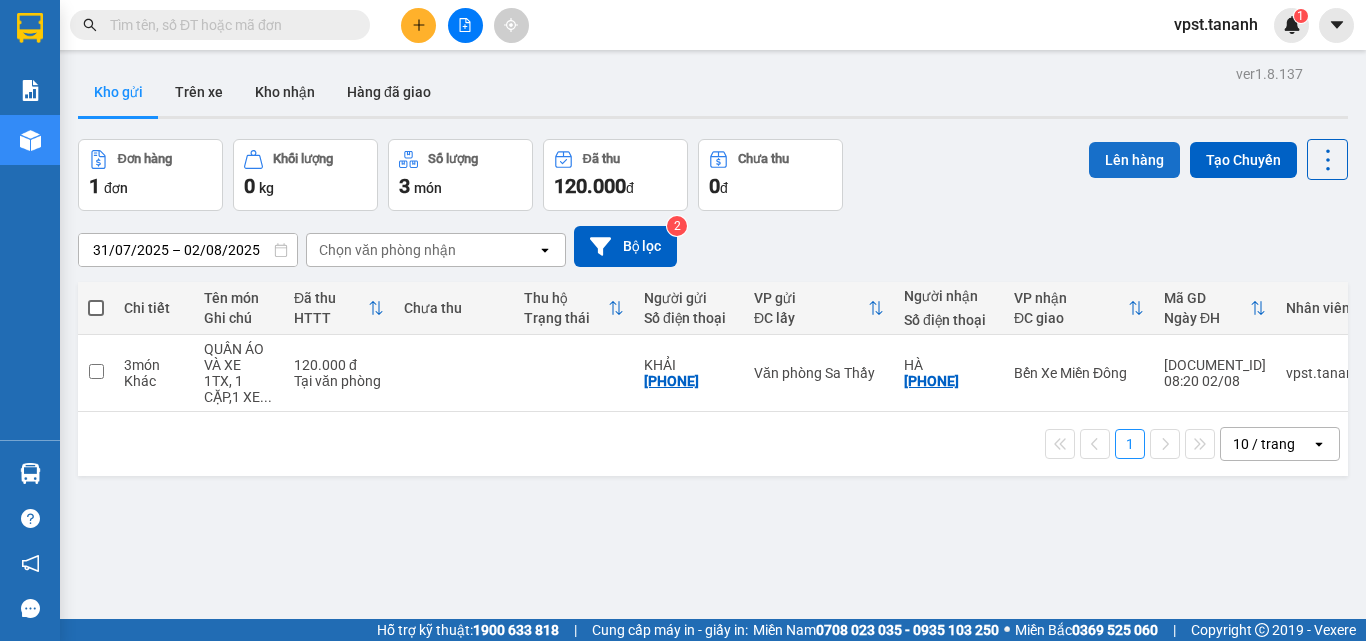 click on "Lên hàng" at bounding box center (1134, 160) 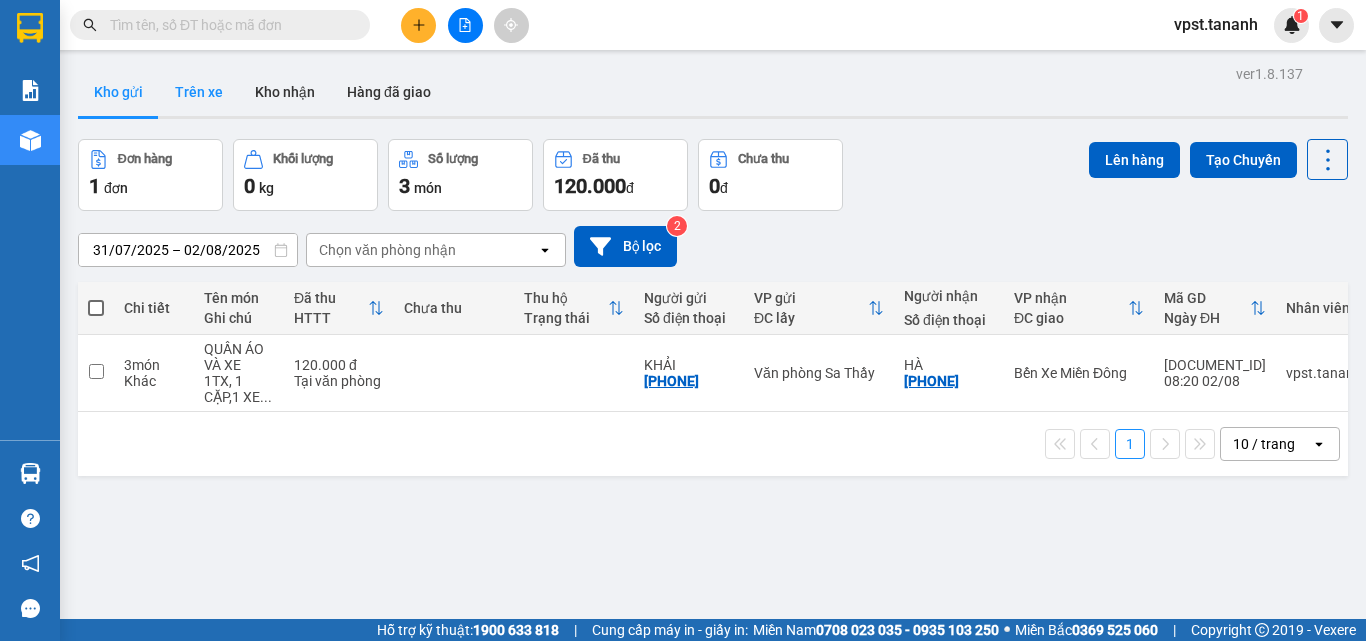 click on "Trên xe" at bounding box center [199, 92] 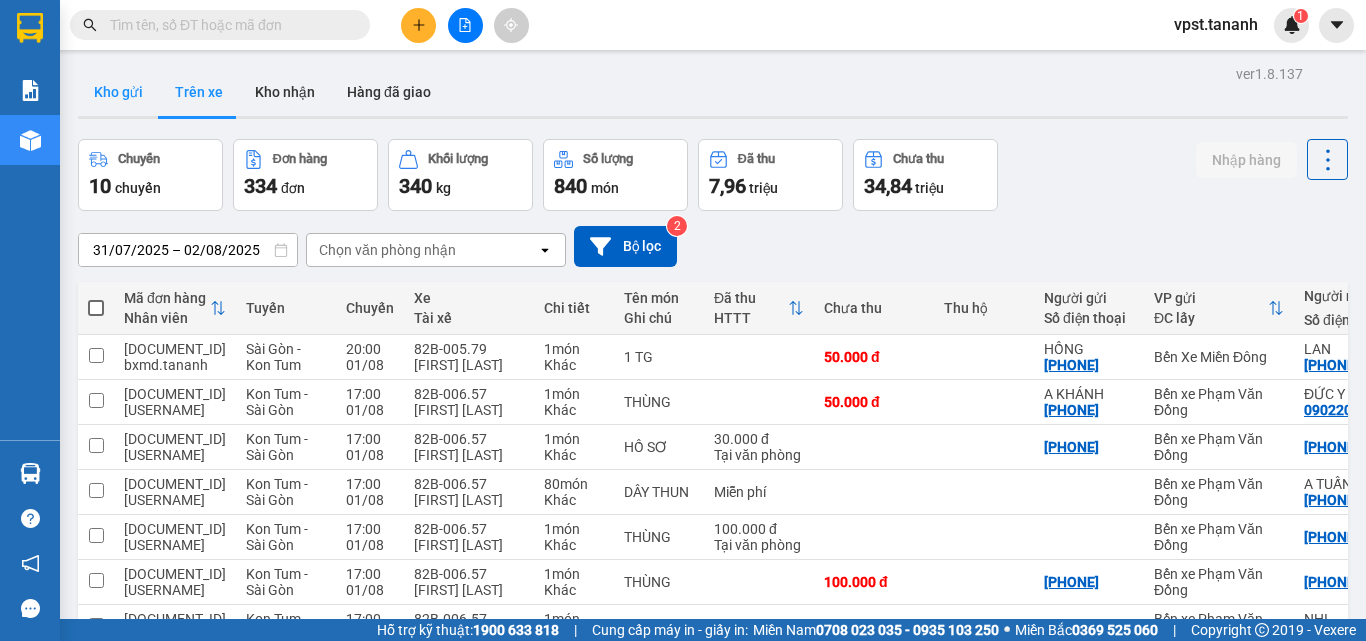 click on "Kho gửi" at bounding box center (118, 92) 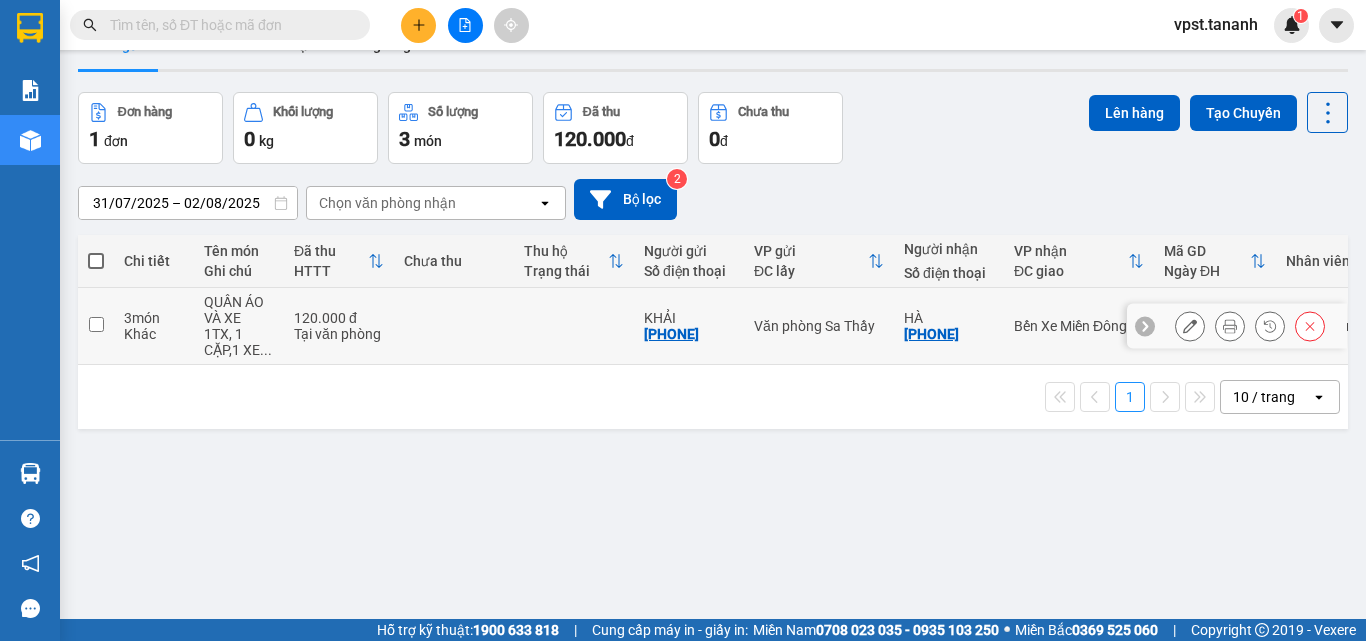 scroll, scrollTop: 0, scrollLeft: 0, axis: both 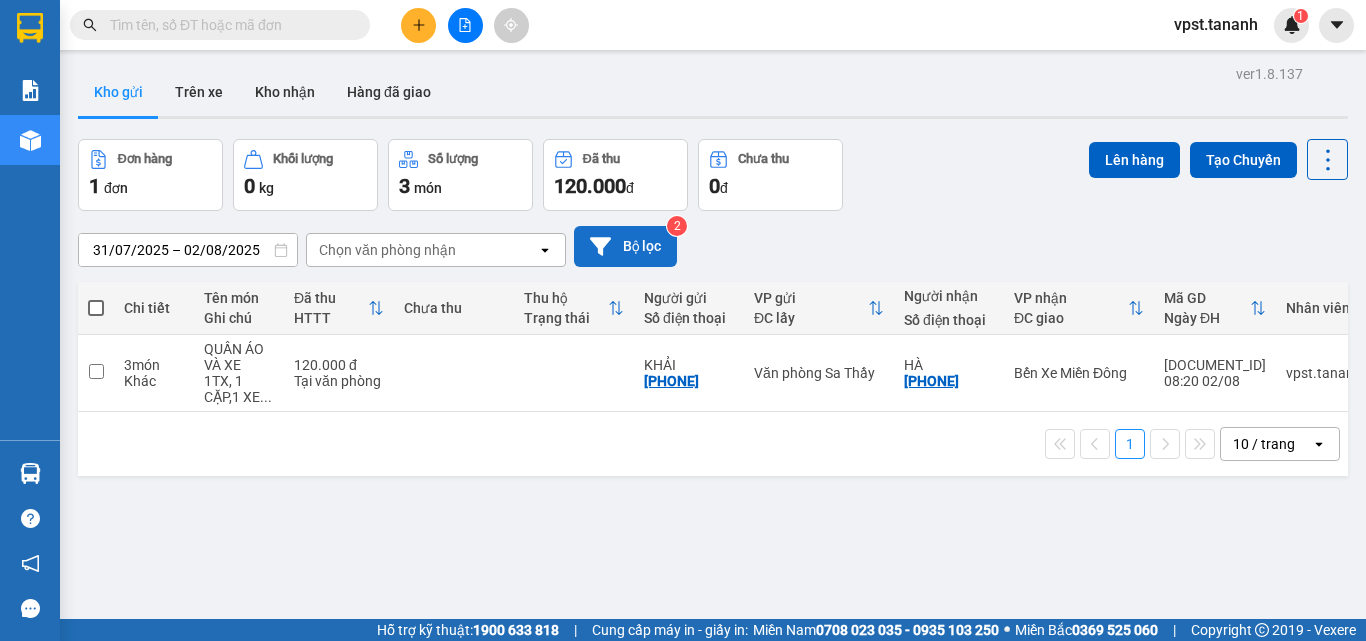 click on "Bộ lọc" at bounding box center [625, 246] 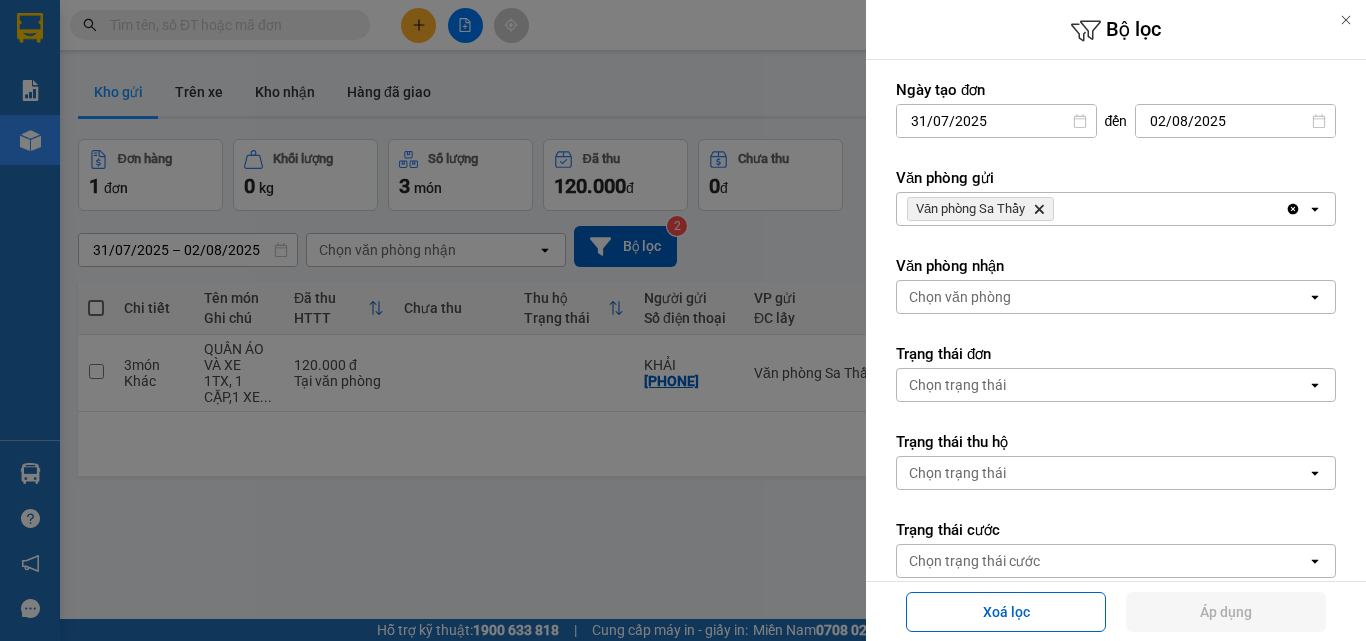 click at bounding box center (683, 320) 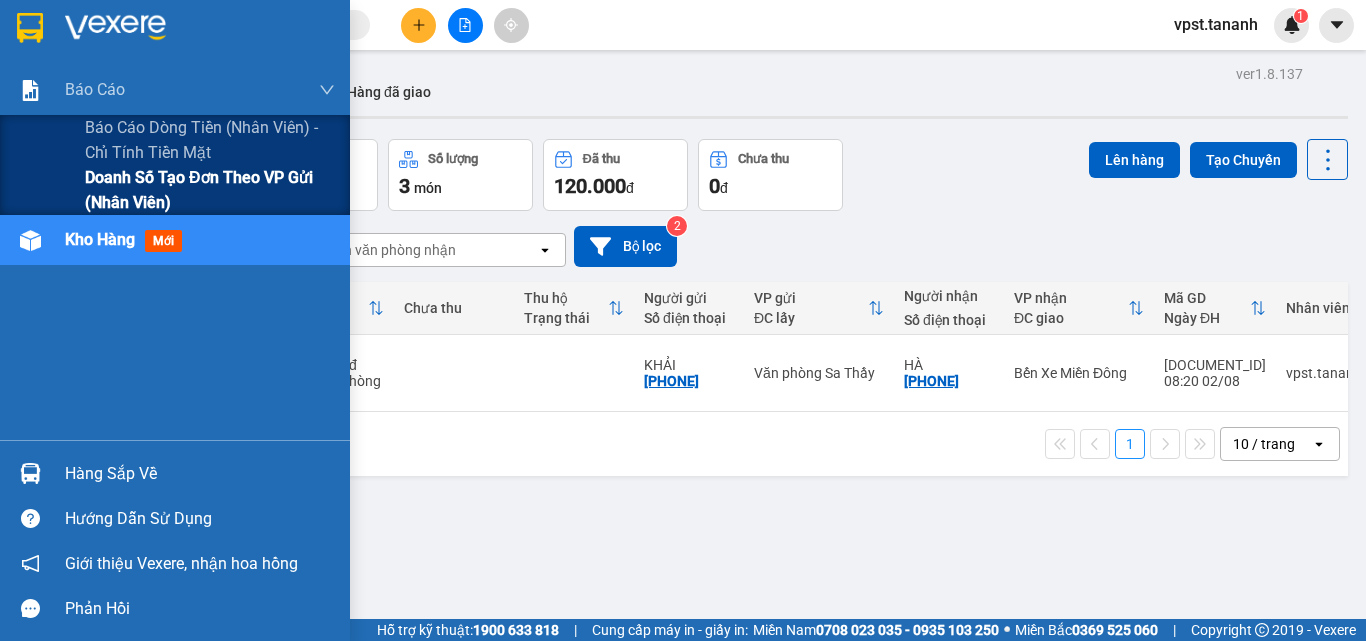 click on "Doanh số tạo đơn theo VP gửi (nhân viên)" at bounding box center [210, 190] 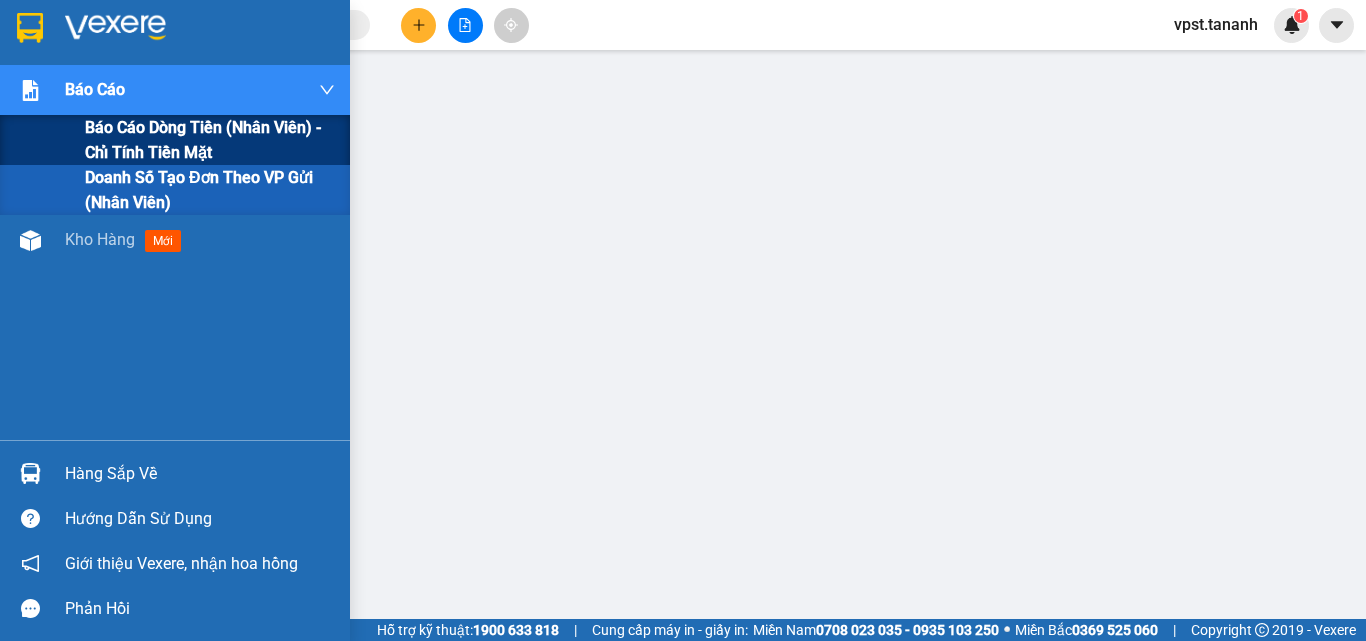 click on "Báo cáo dòng tiền (nhân viên) - chỉ tính tiền mặt" at bounding box center (210, 140) 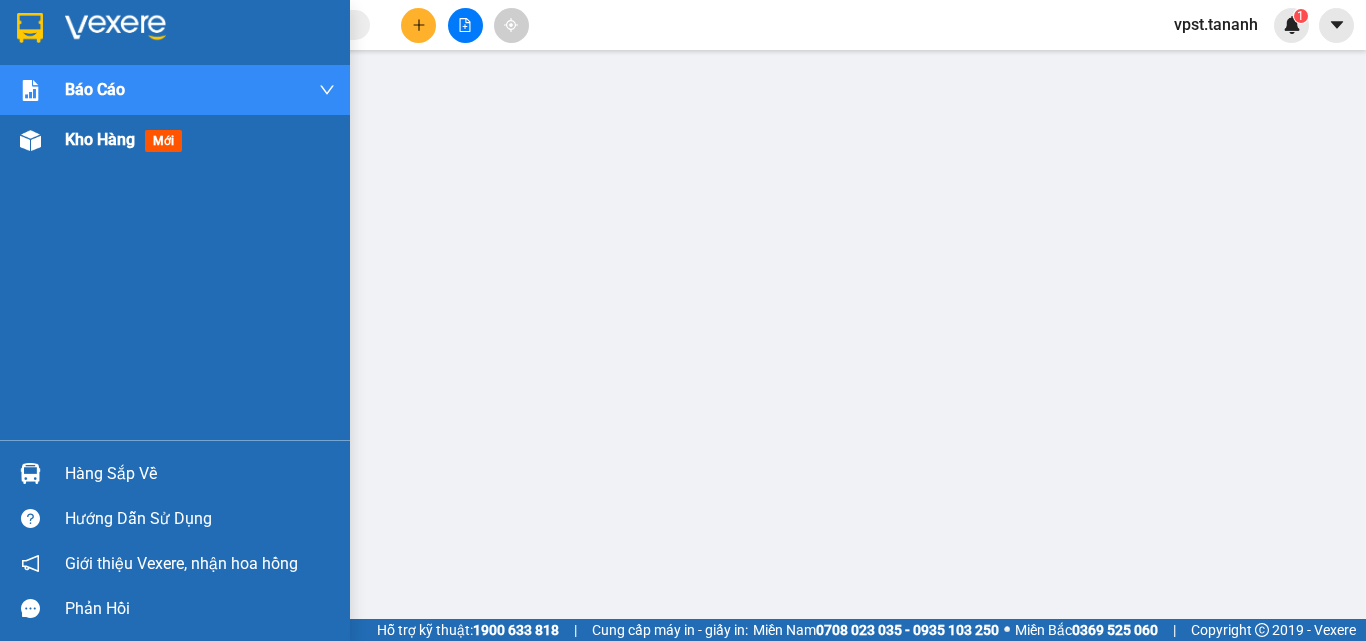 click on "Kho hàng" at bounding box center (100, 139) 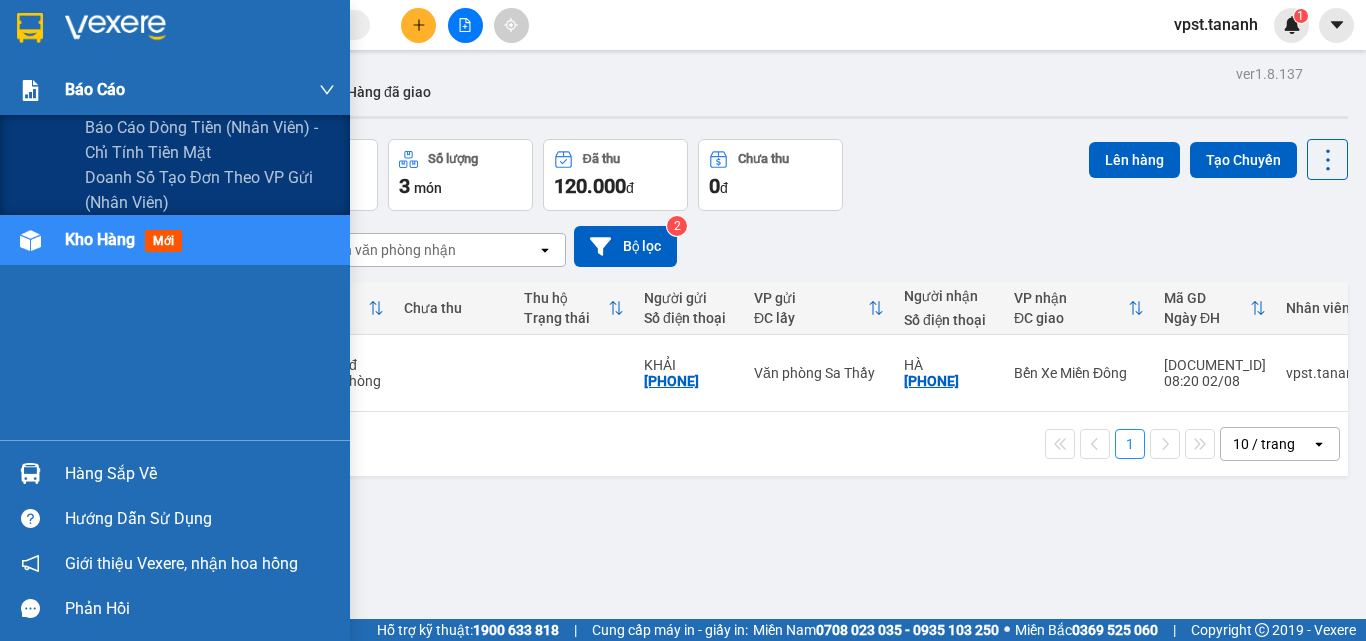 click on "Báo cáo" at bounding box center [95, 89] 